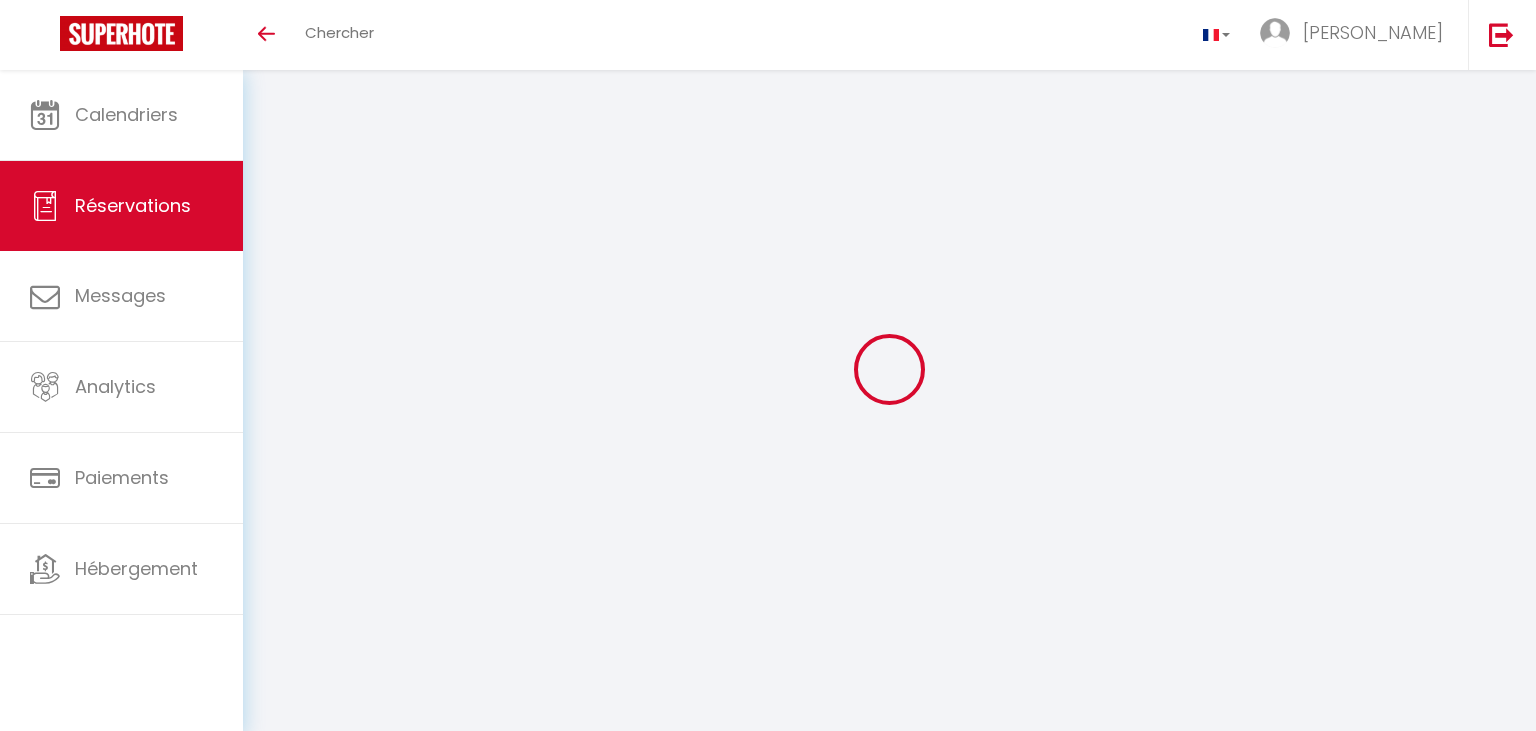 scroll, scrollTop: 0, scrollLeft: 0, axis: both 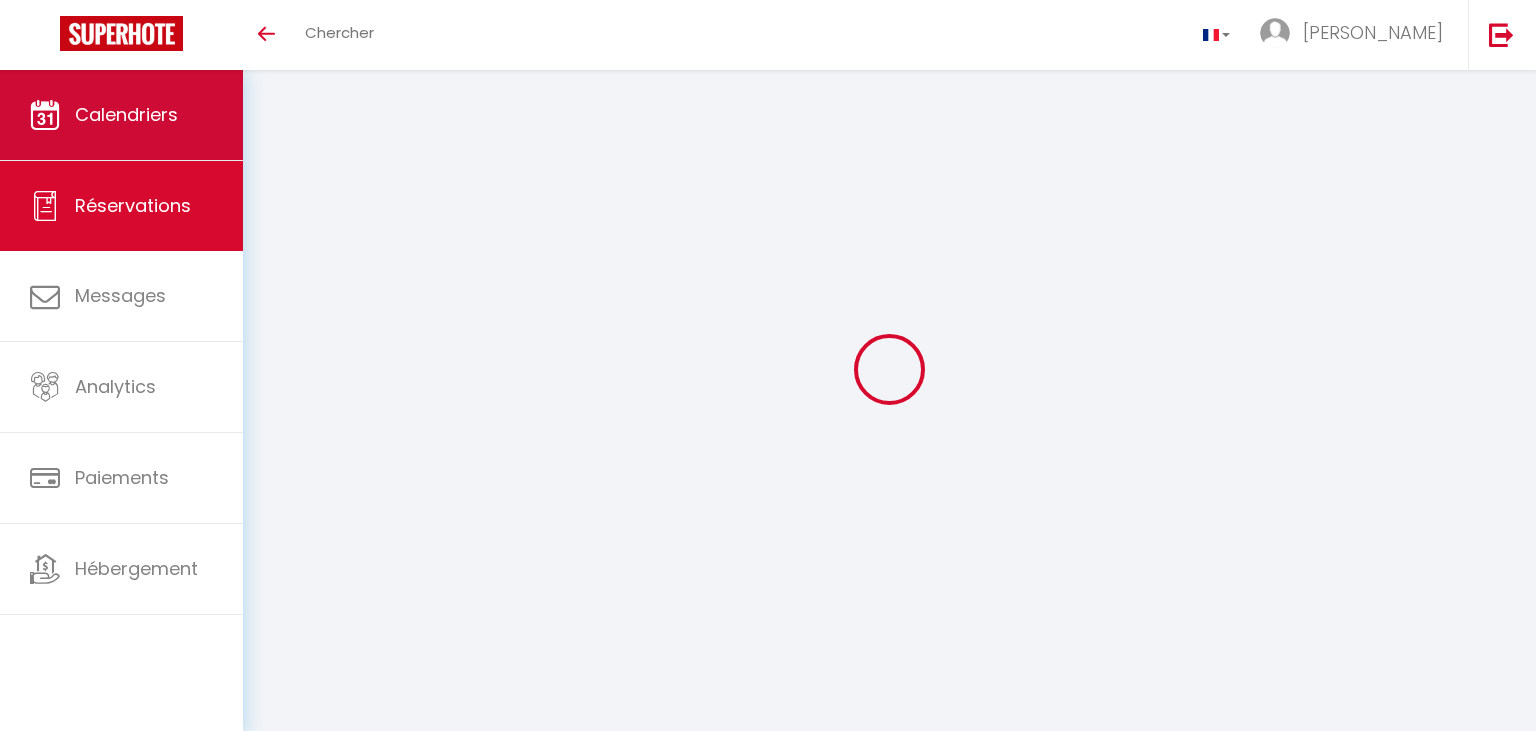click on "Calendriers" at bounding box center [126, 114] 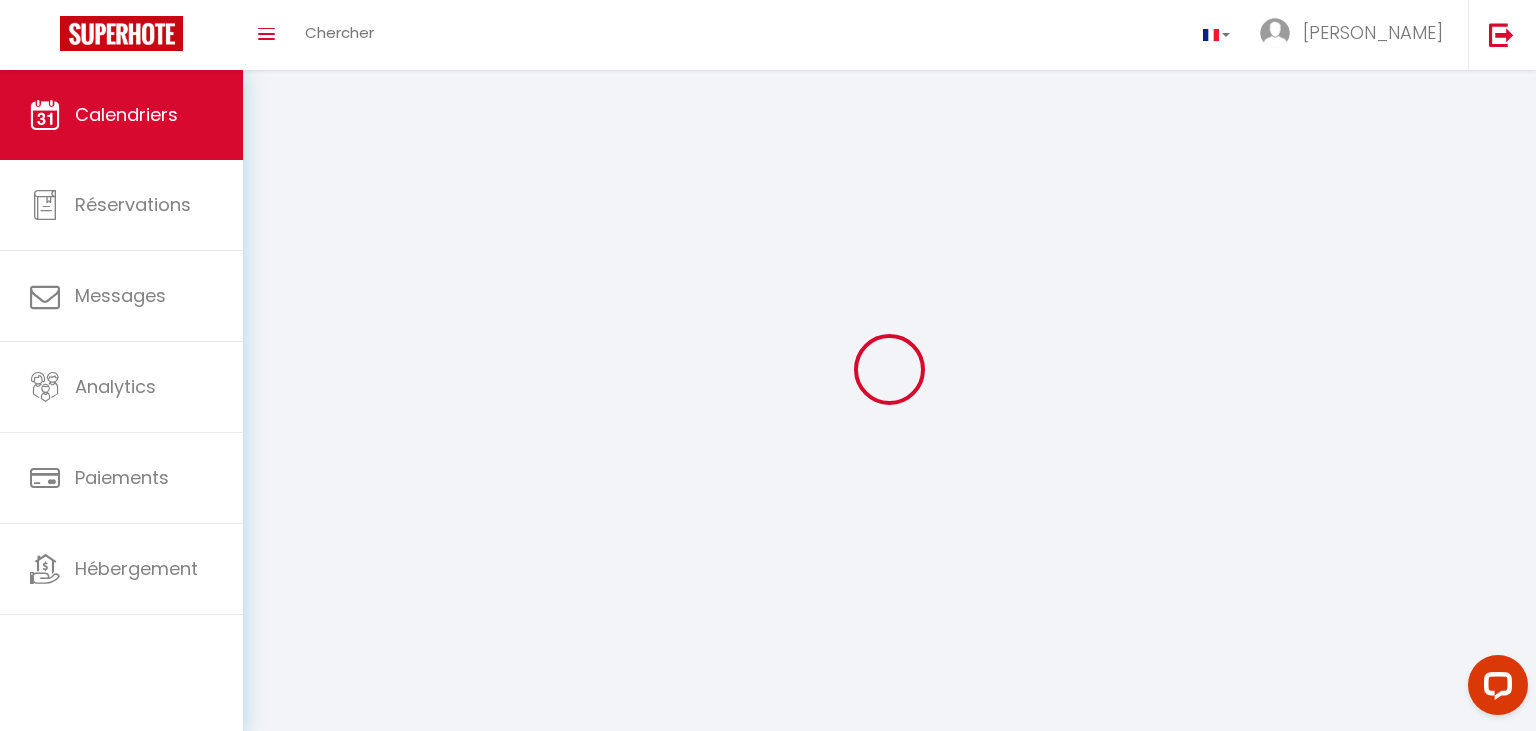 scroll, scrollTop: 0, scrollLeft: 0, axis: both 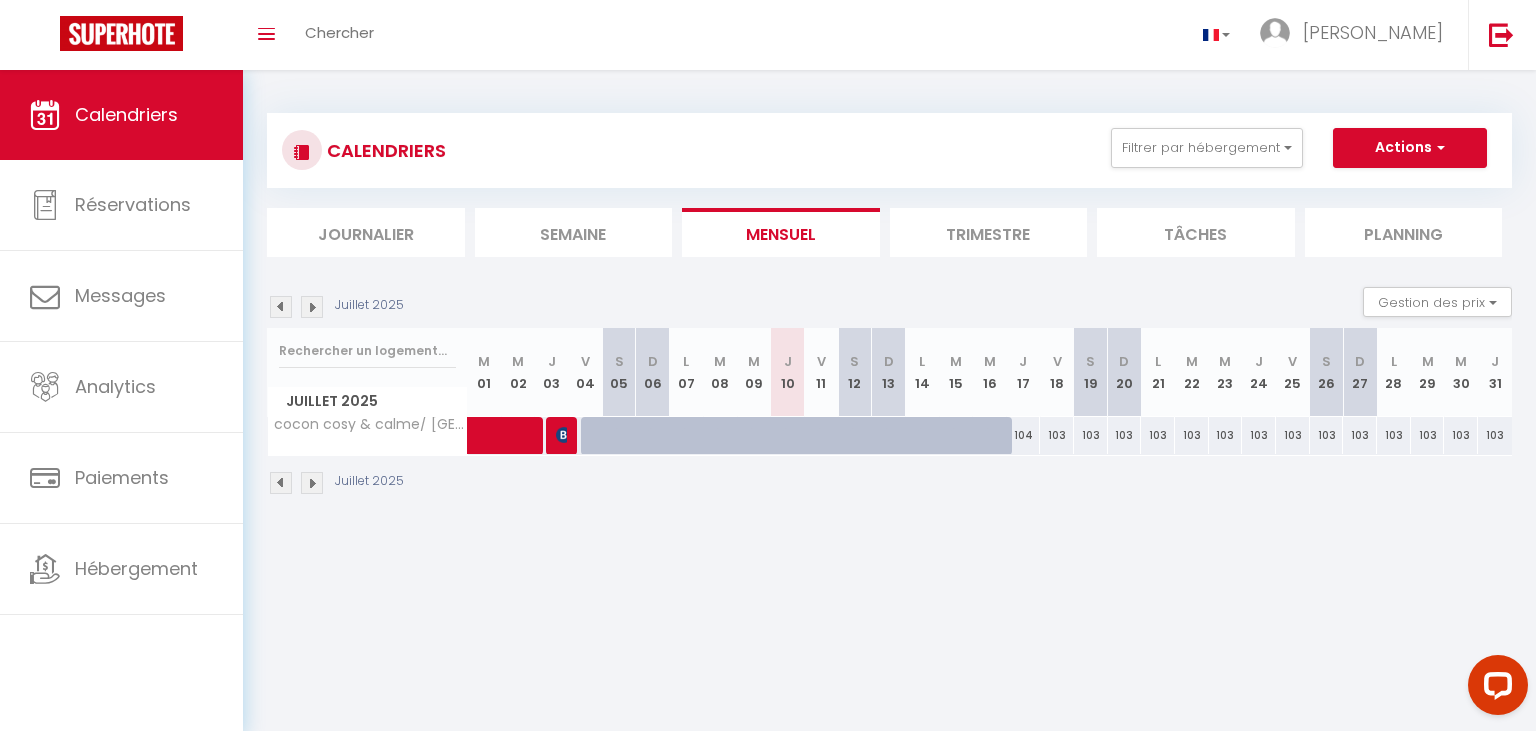 click at bounding box center (312, 307) 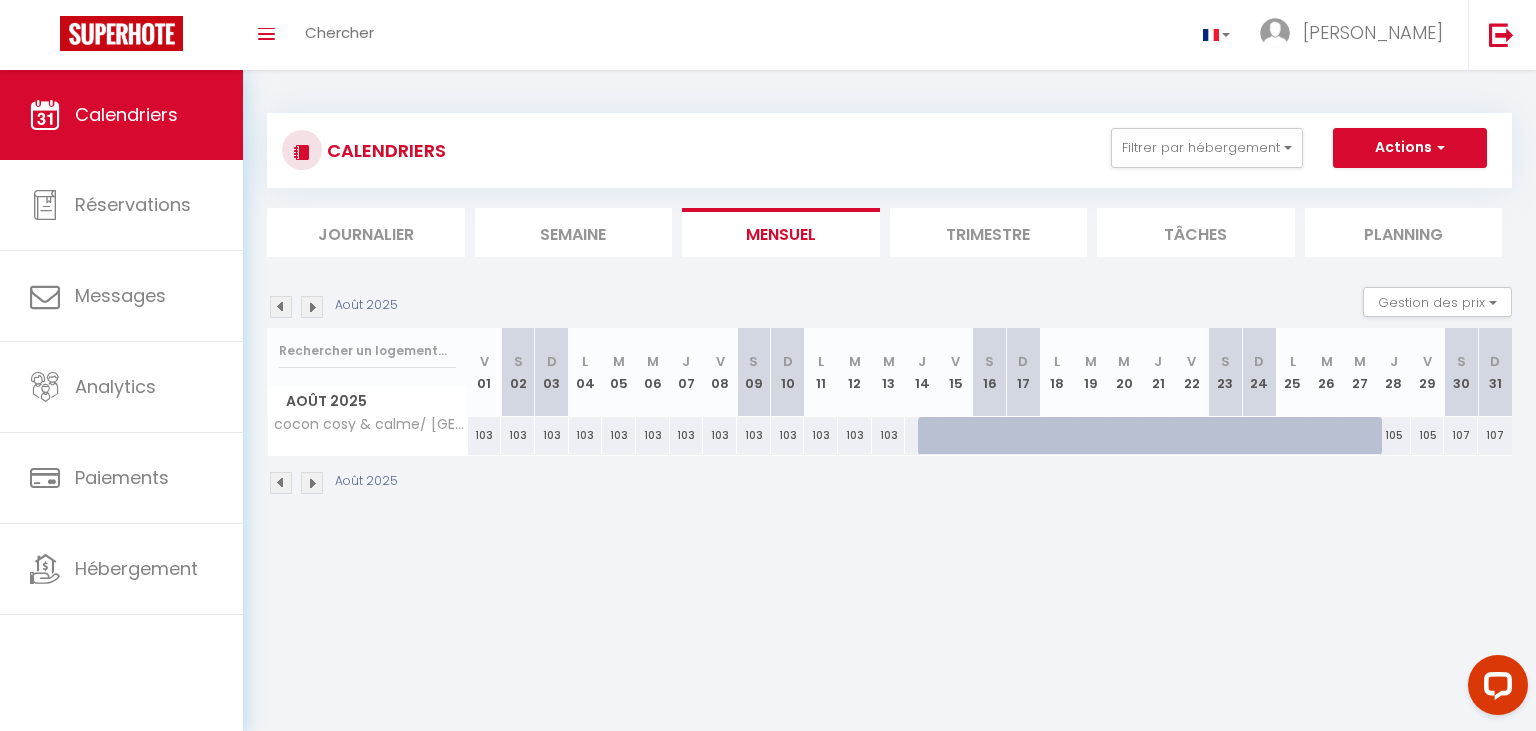 click at bounding box center (312, 307) 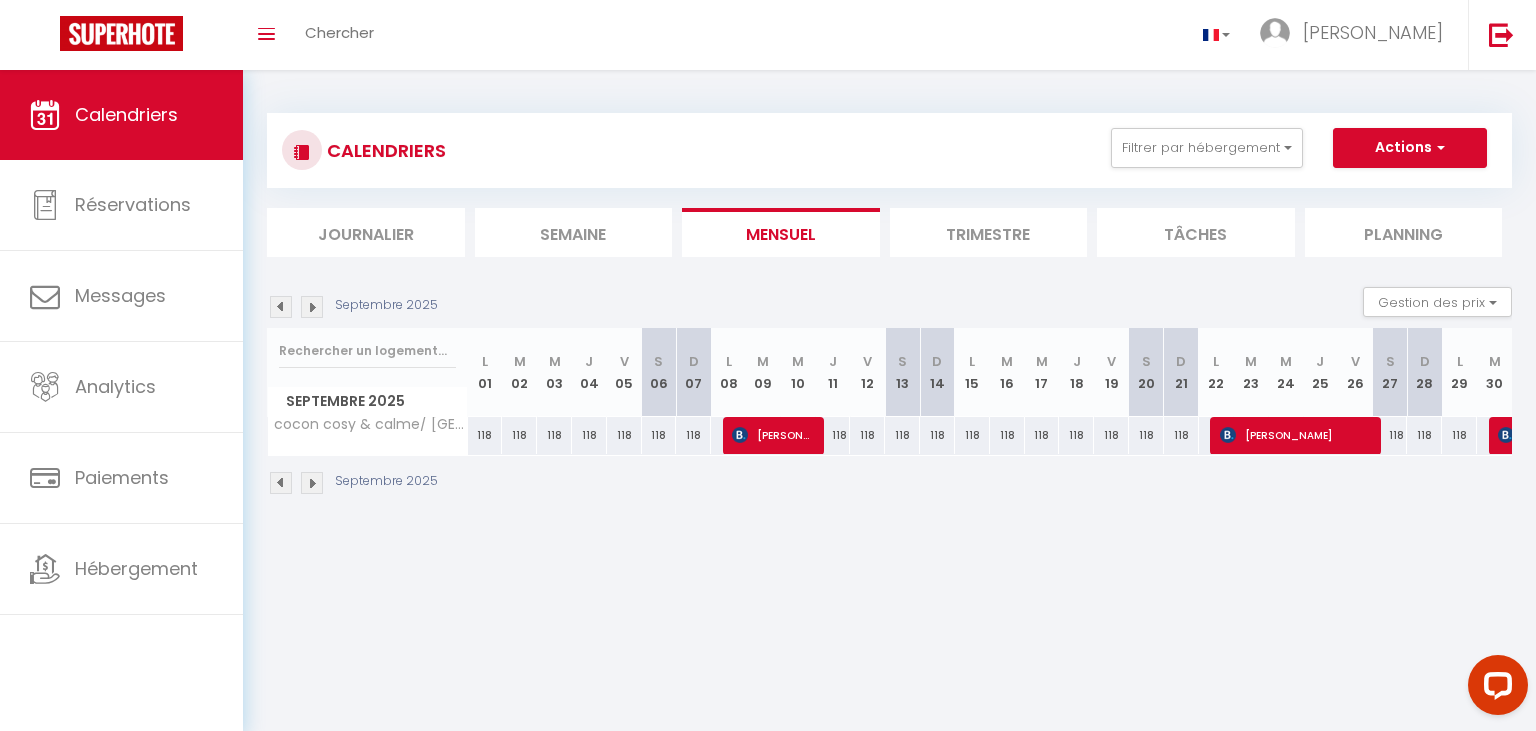 click at bounding box center [312, 307] 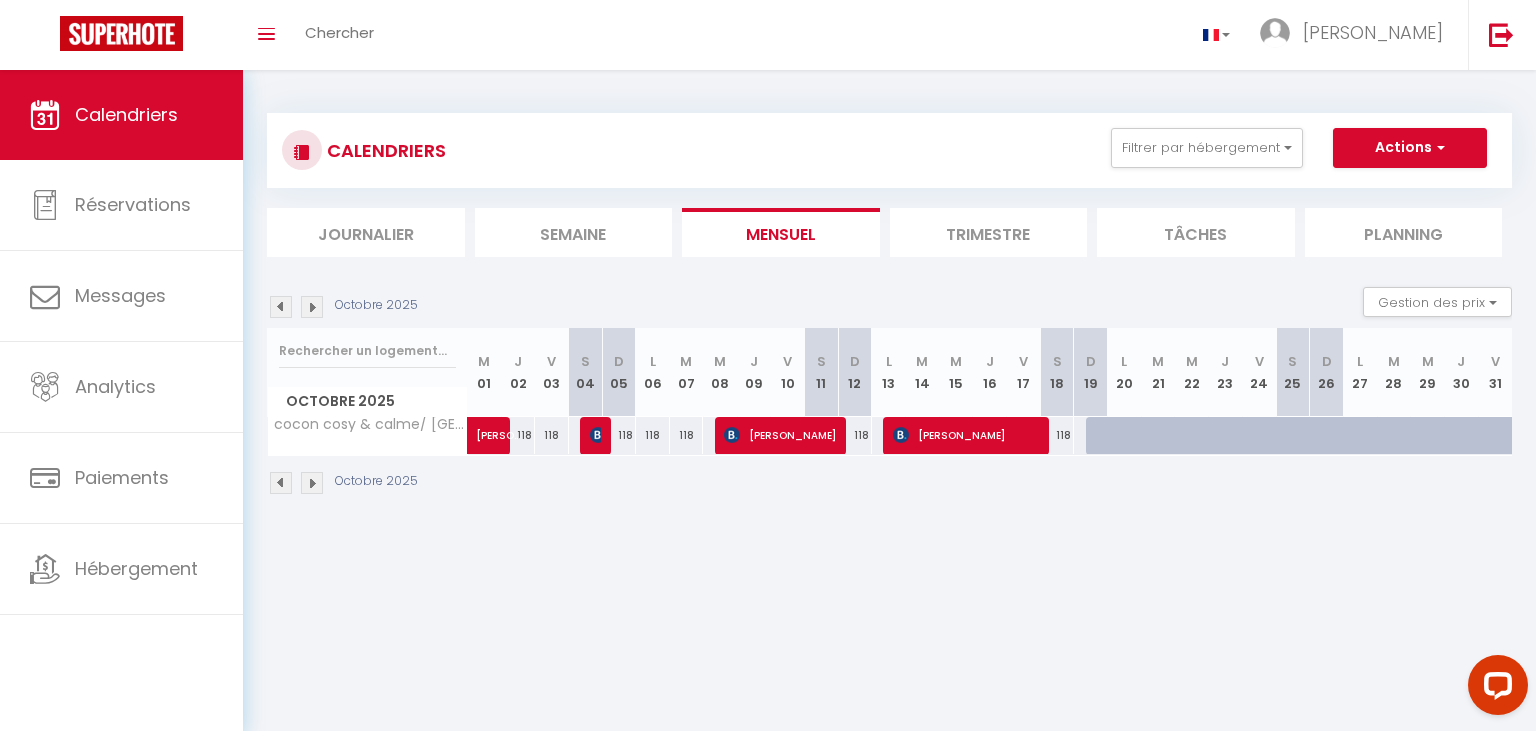 click at bounding box center (312, 307) 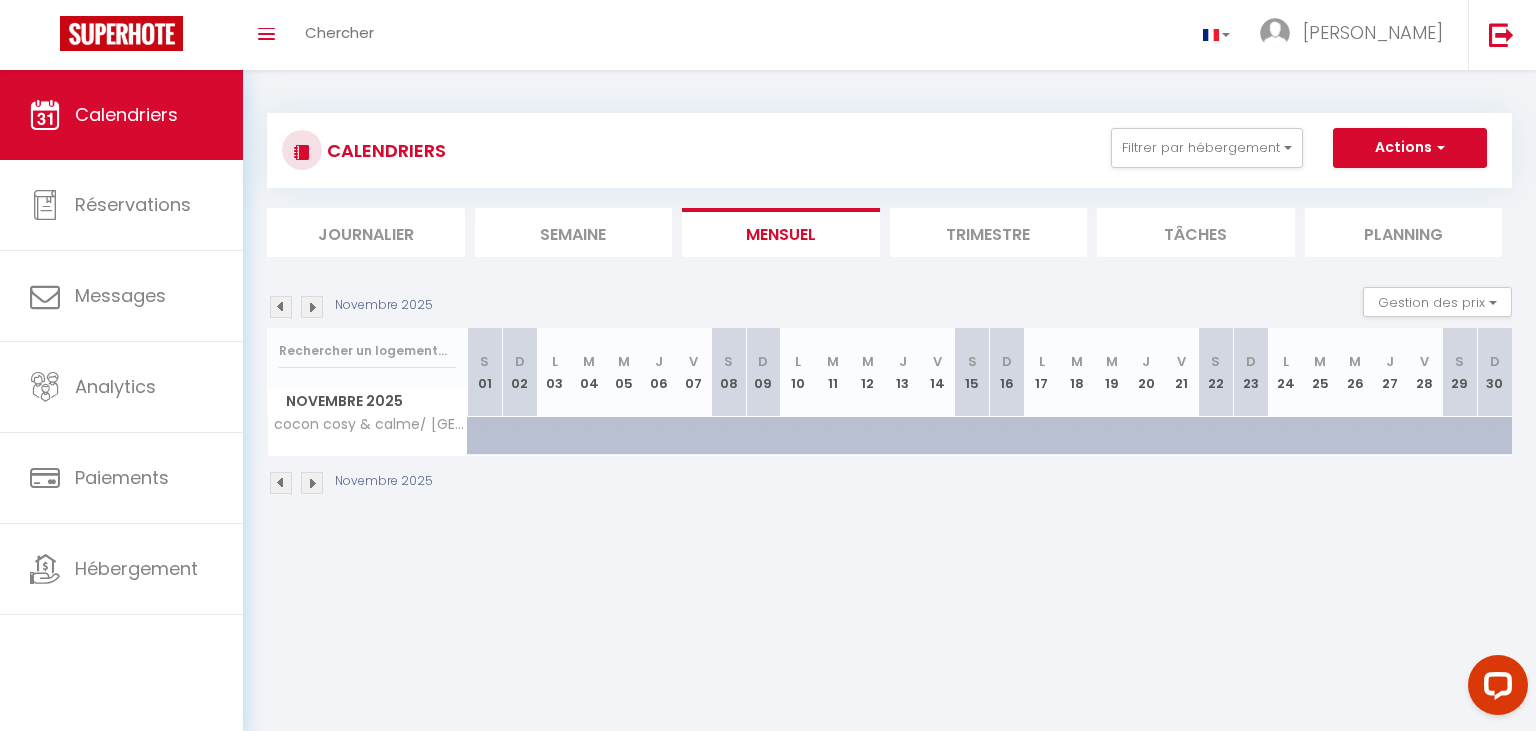 click at bounding box center (281, 307) 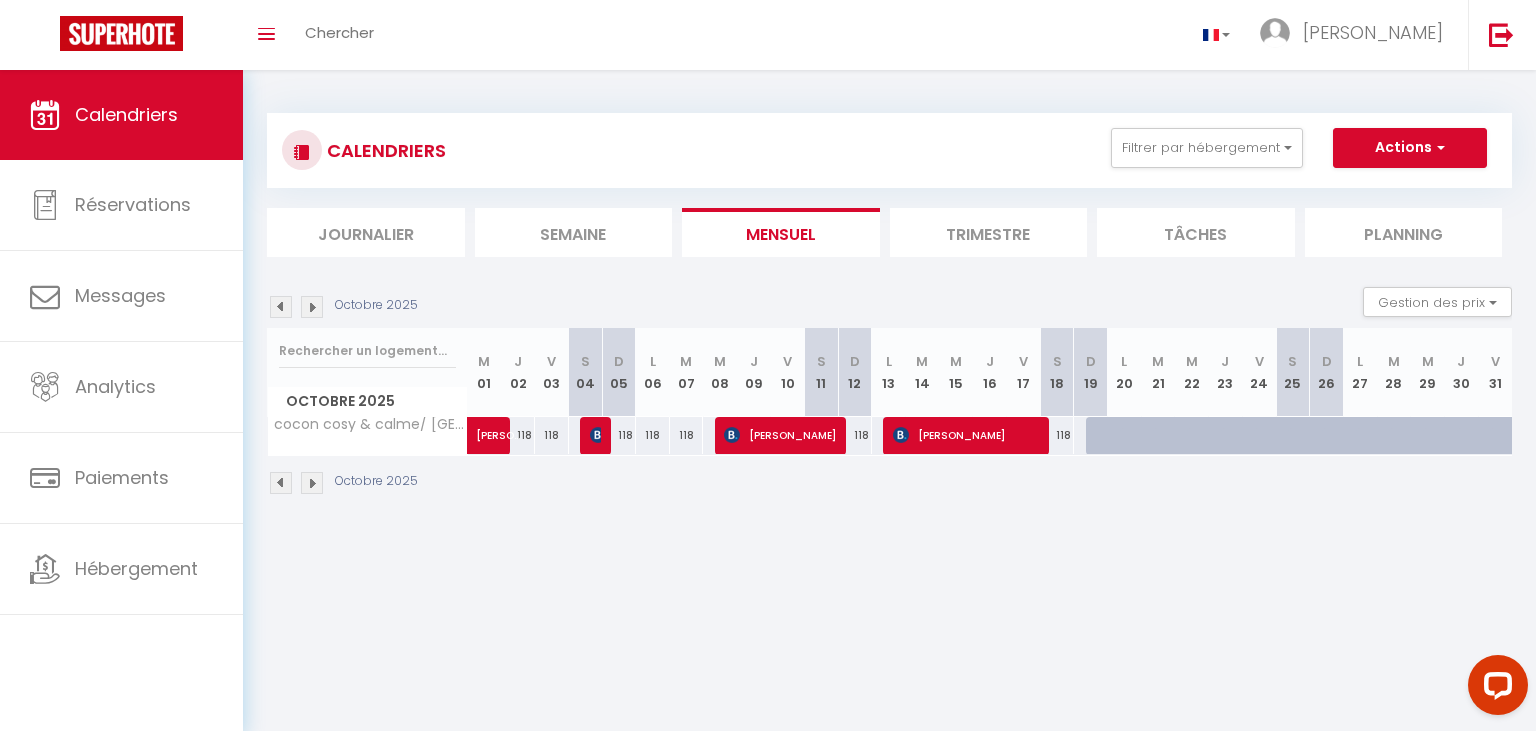 click at bounding box center [281, 307] 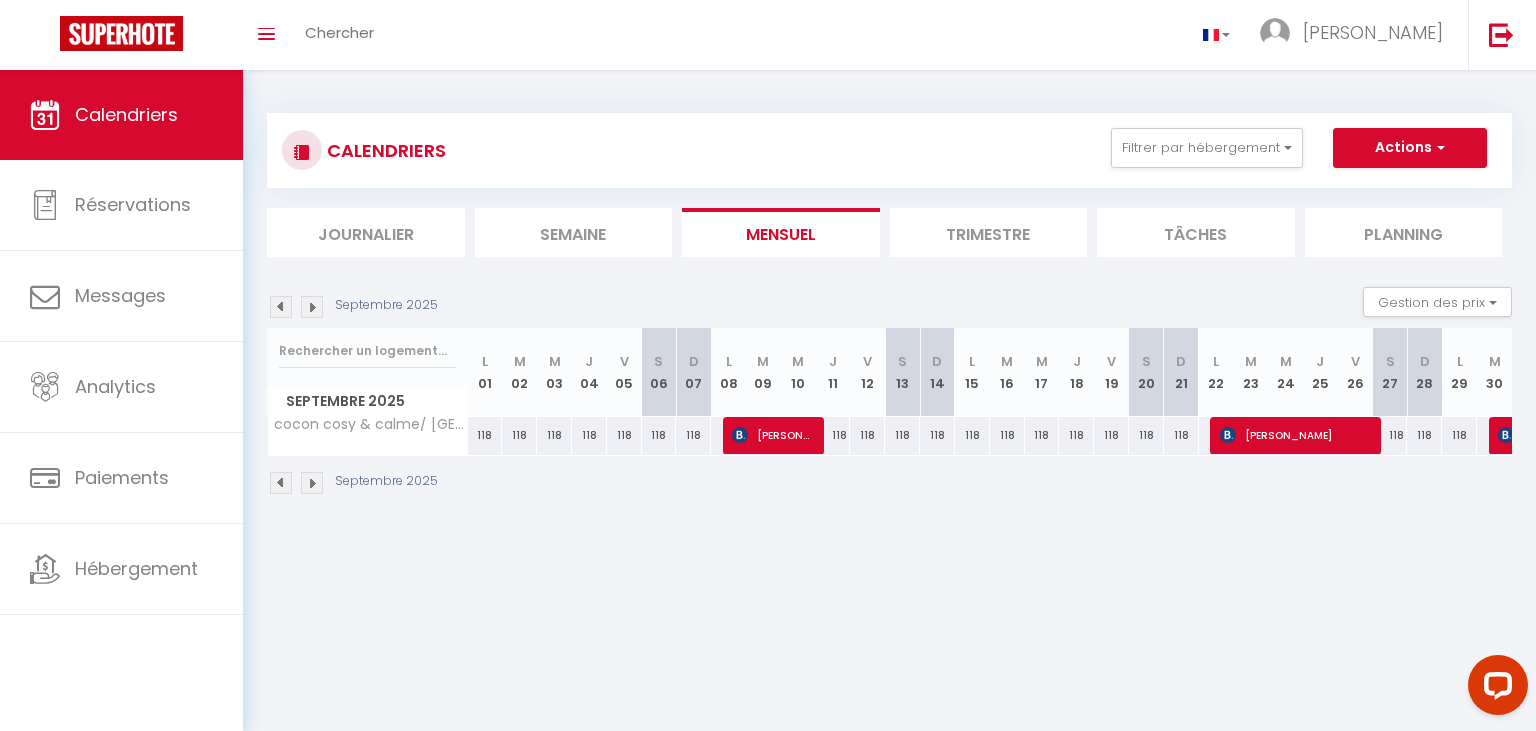 click at bounding box center (281, 307) 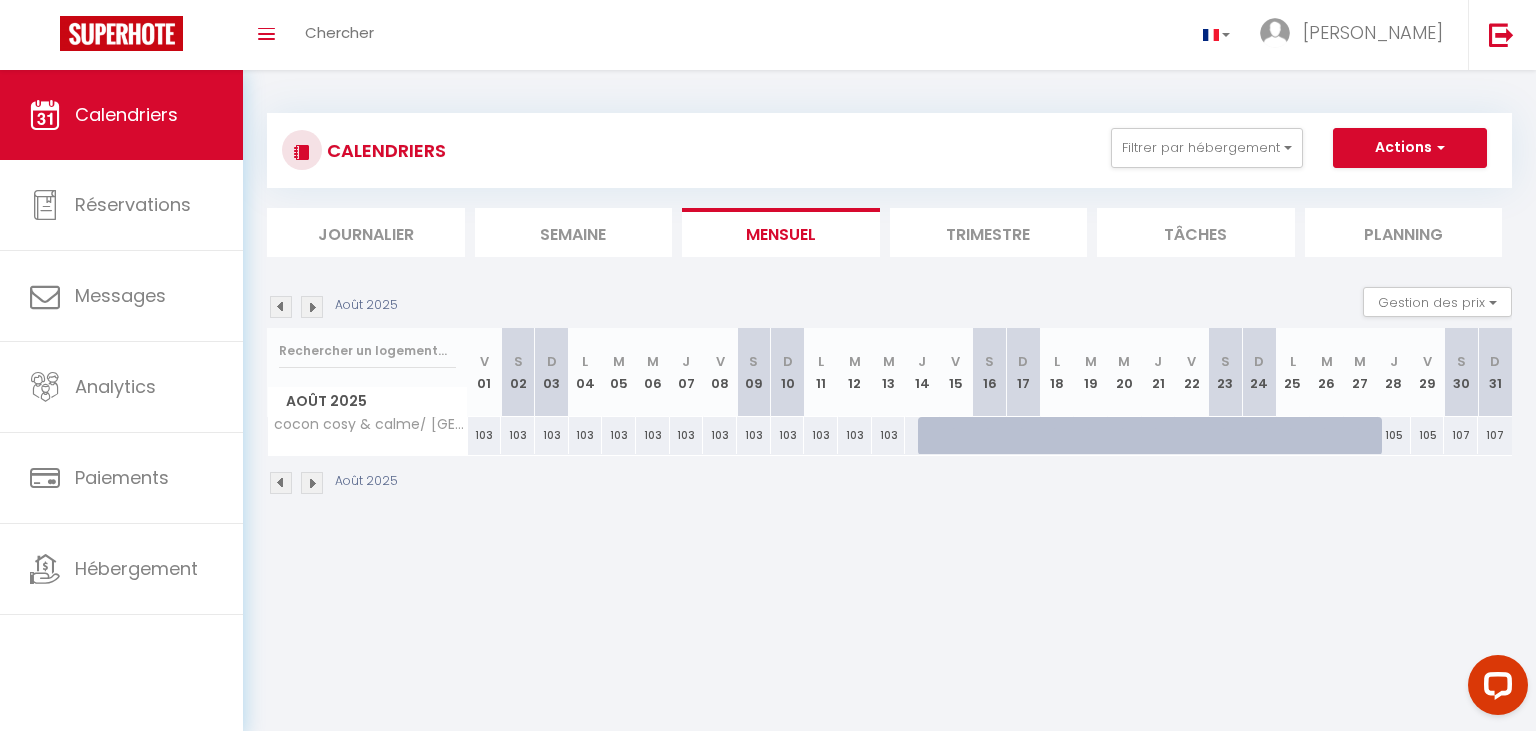 click at bounding box center (281, 307) 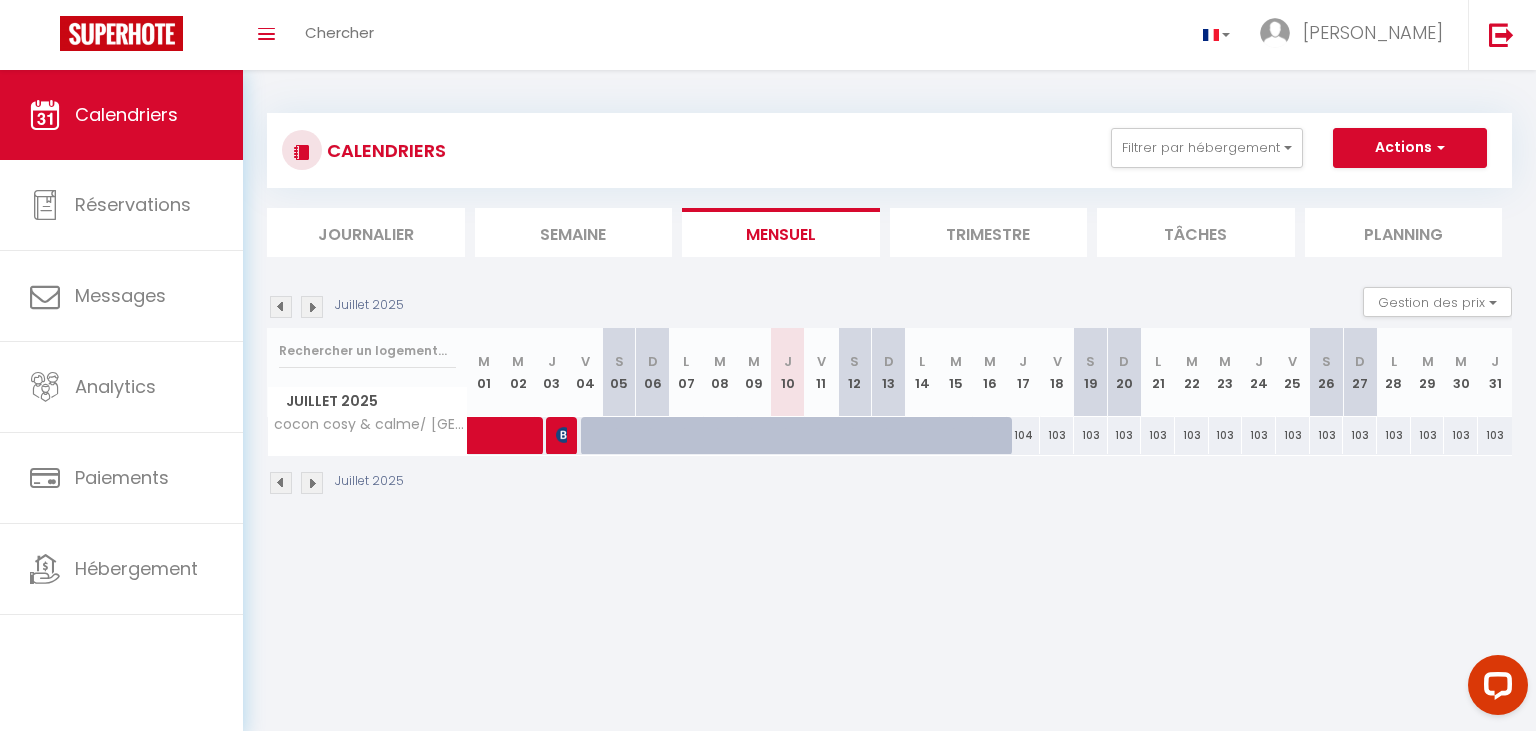 click on "103" at bounding box center [1259, 435] 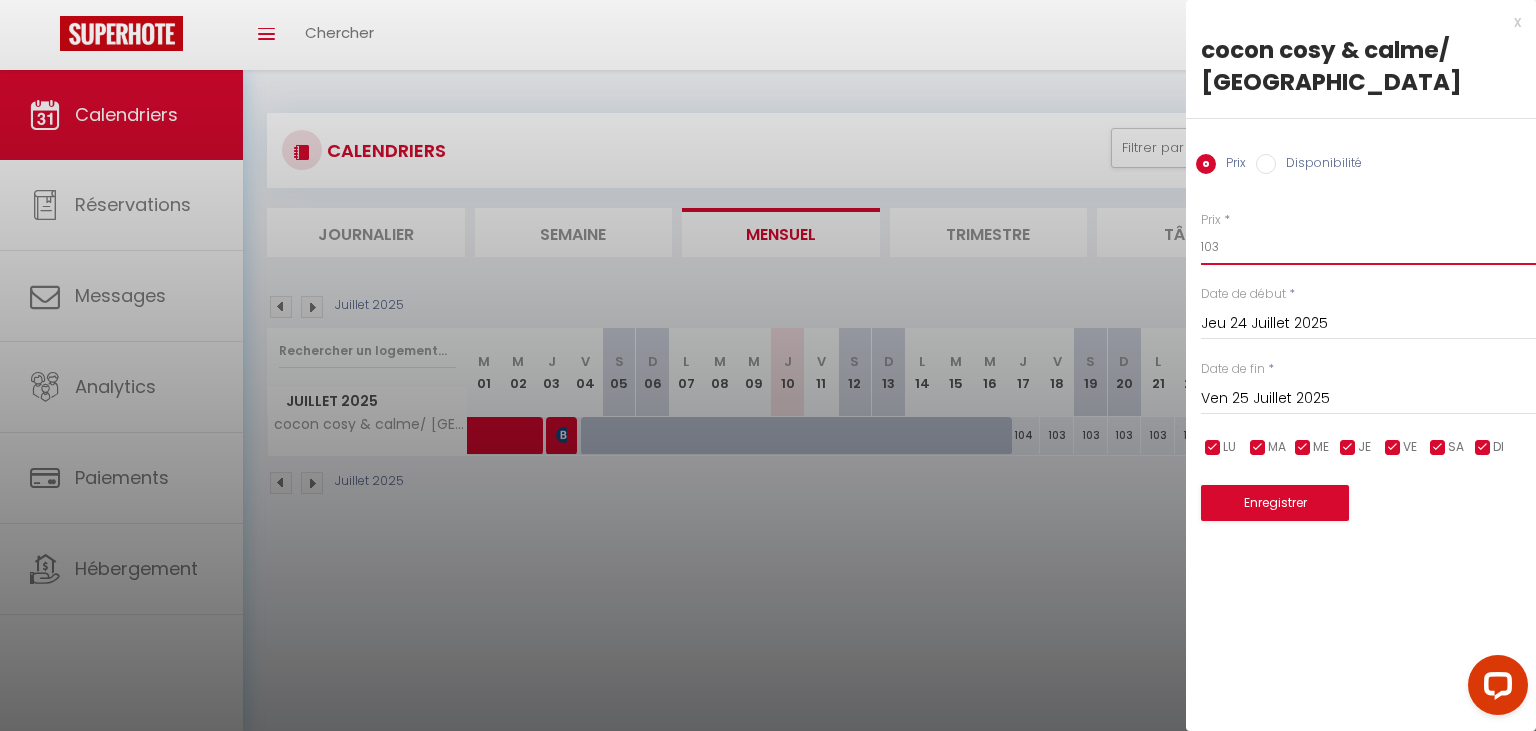 click on "103" at bounding box center (1368, 247) 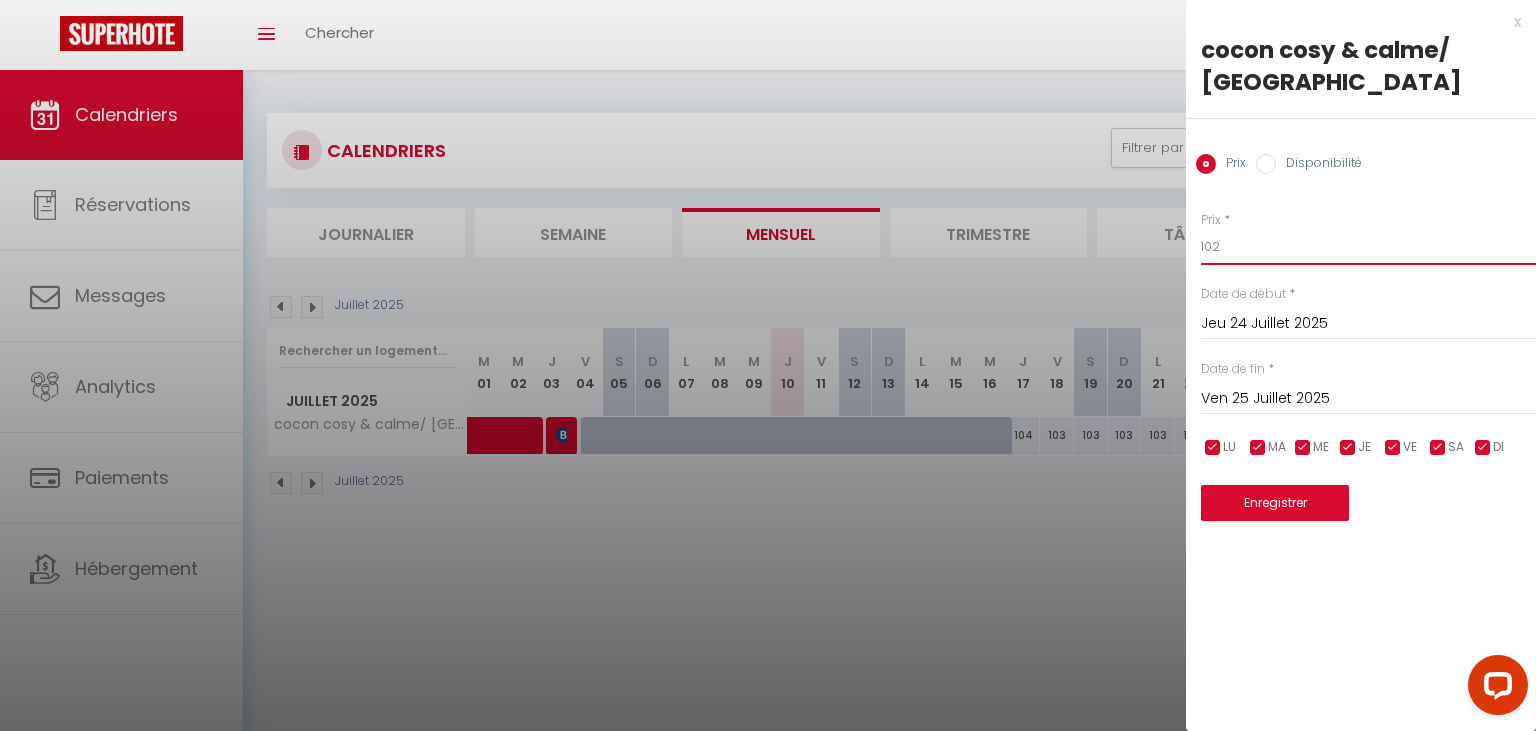 type on "102" 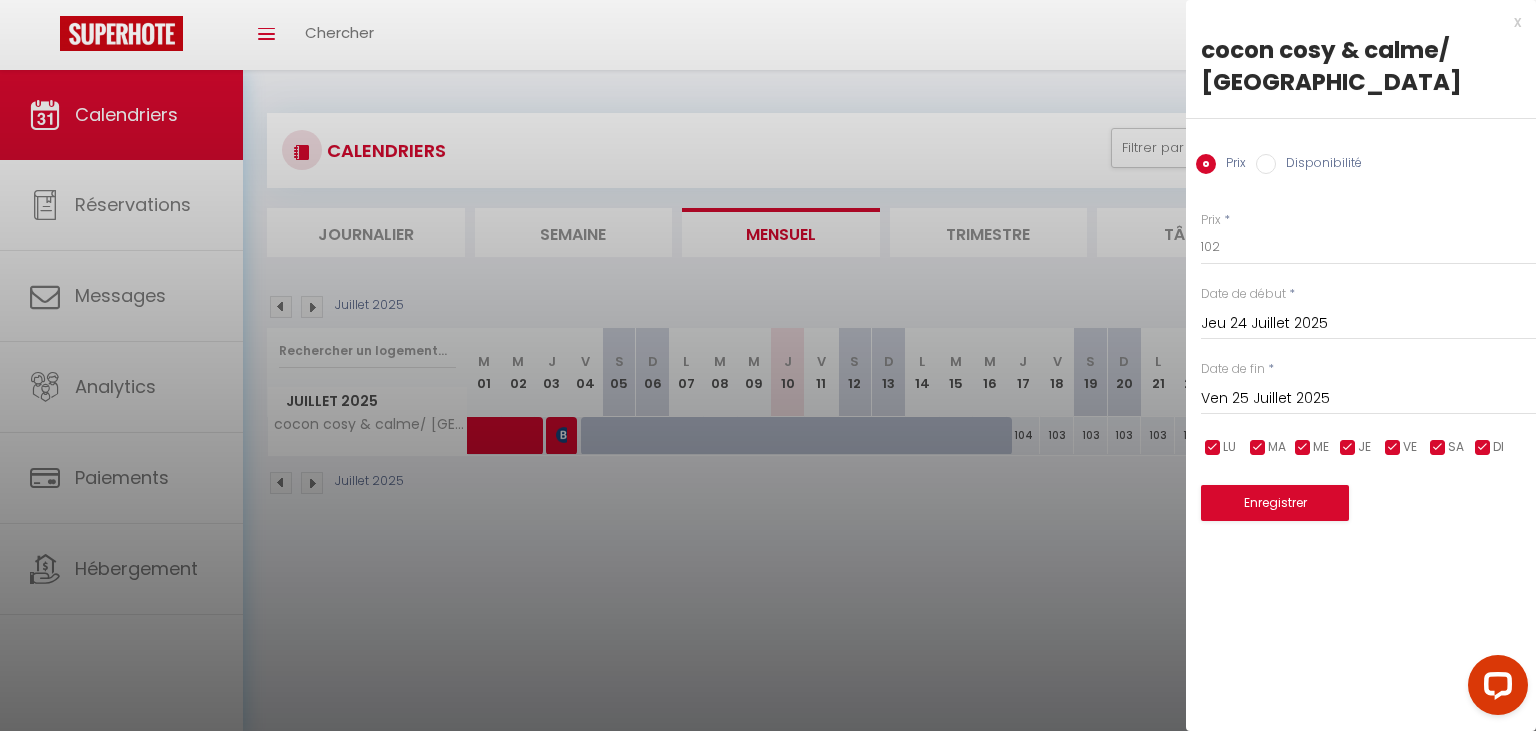 click on "Ven 25 Juillet 2025" at bounding box center (1368, 399) 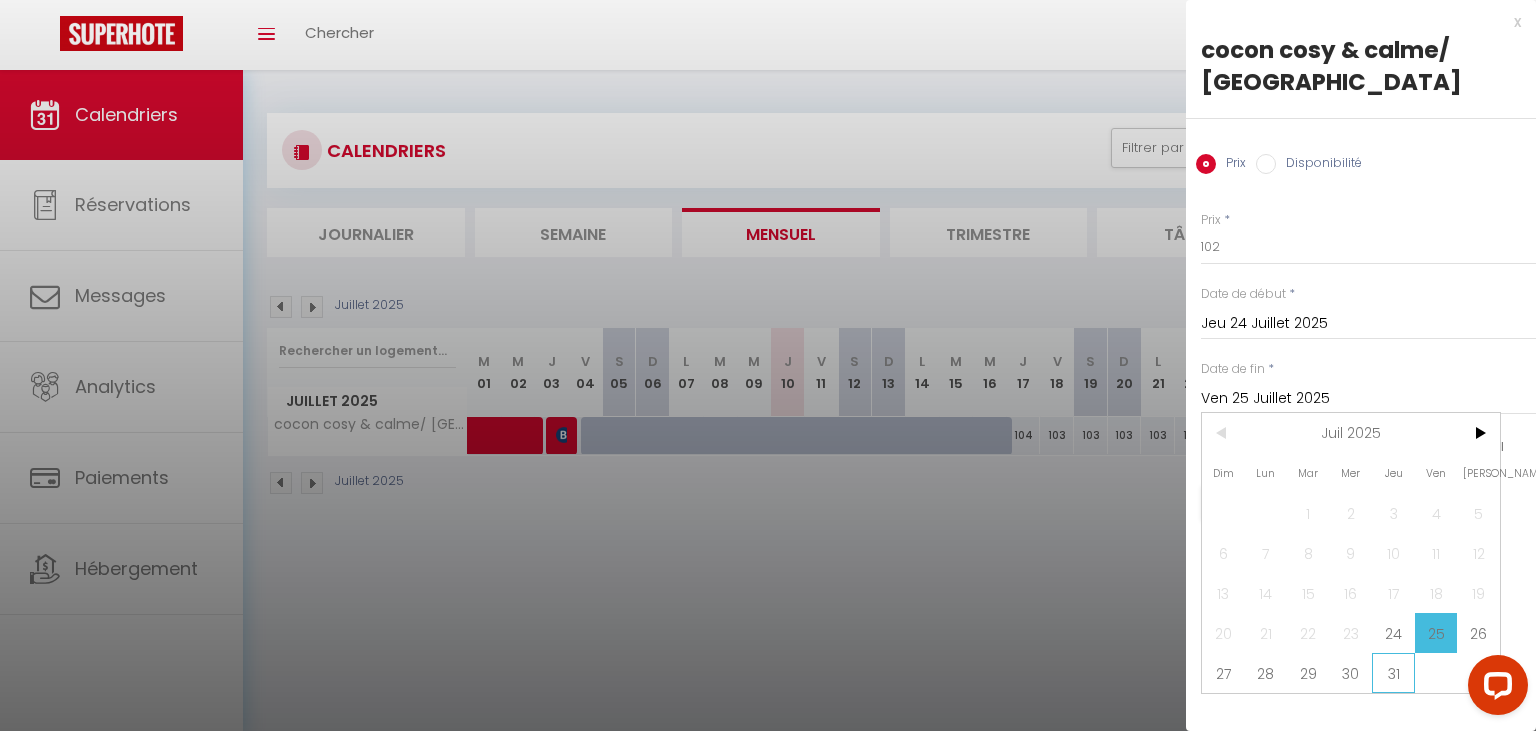 click on "31" at bounding box center (1393, 673) 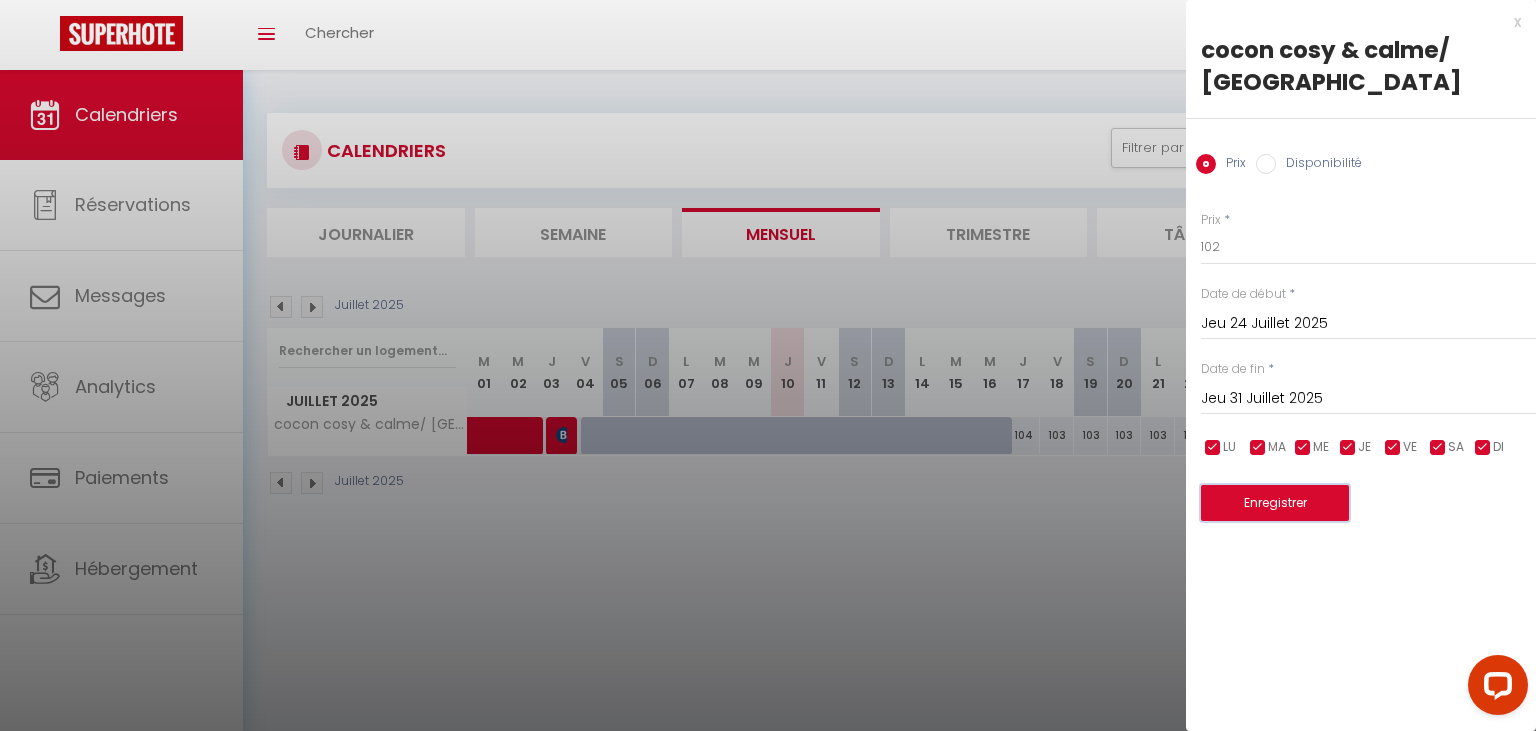click on "Enregistrer" at bounding box center (1275, 503) 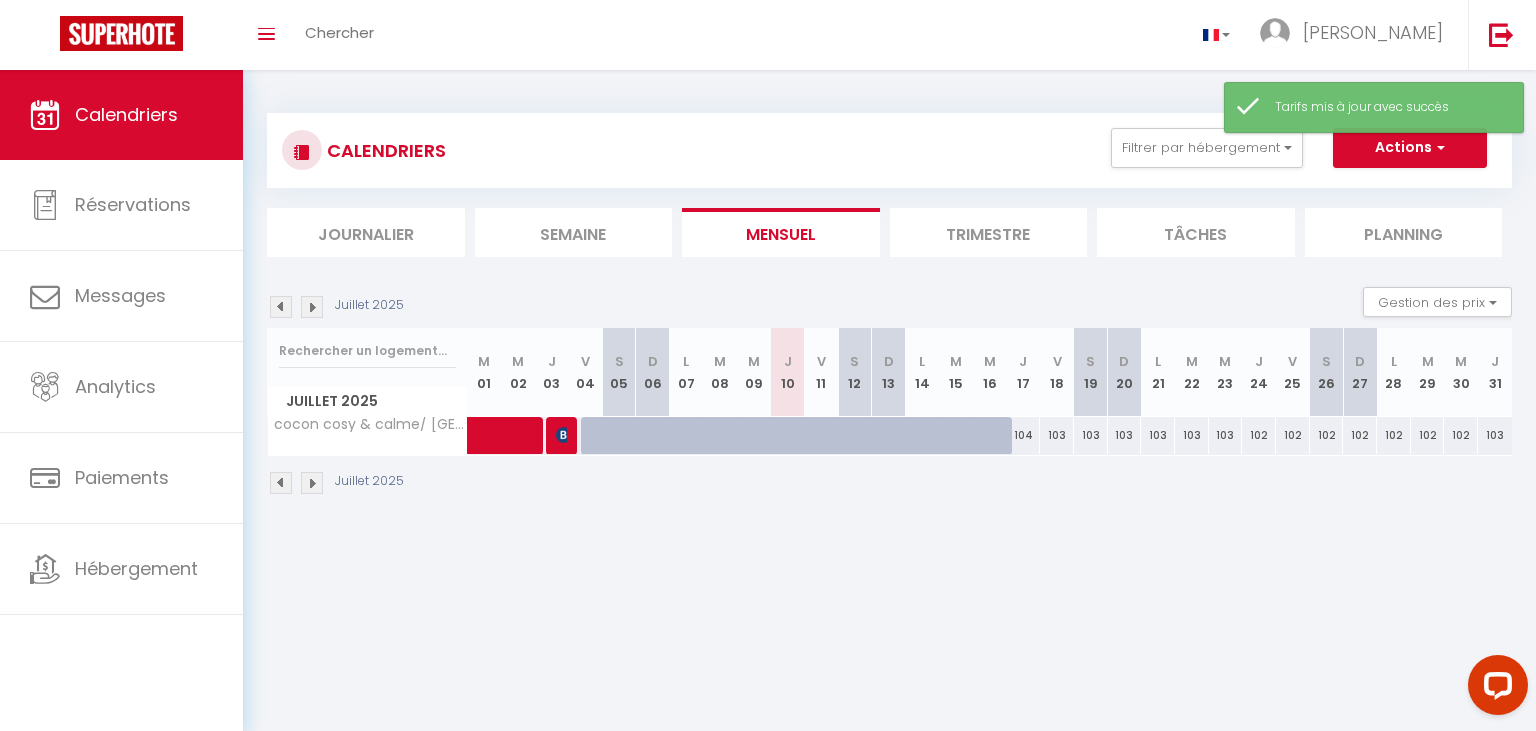 click on "103" at bounding box center (1495, 435) 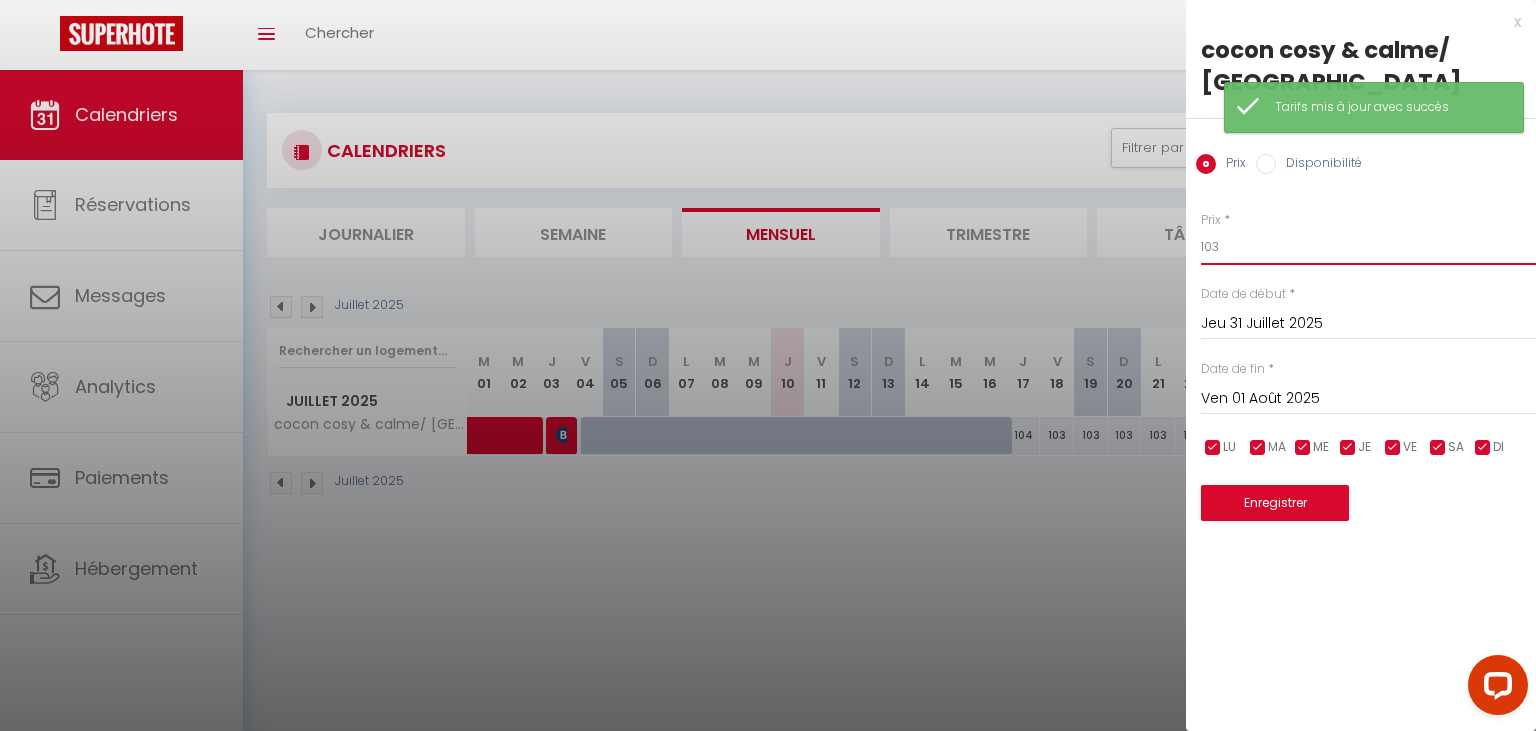 click on "103" at bounding box center [1368, 247] 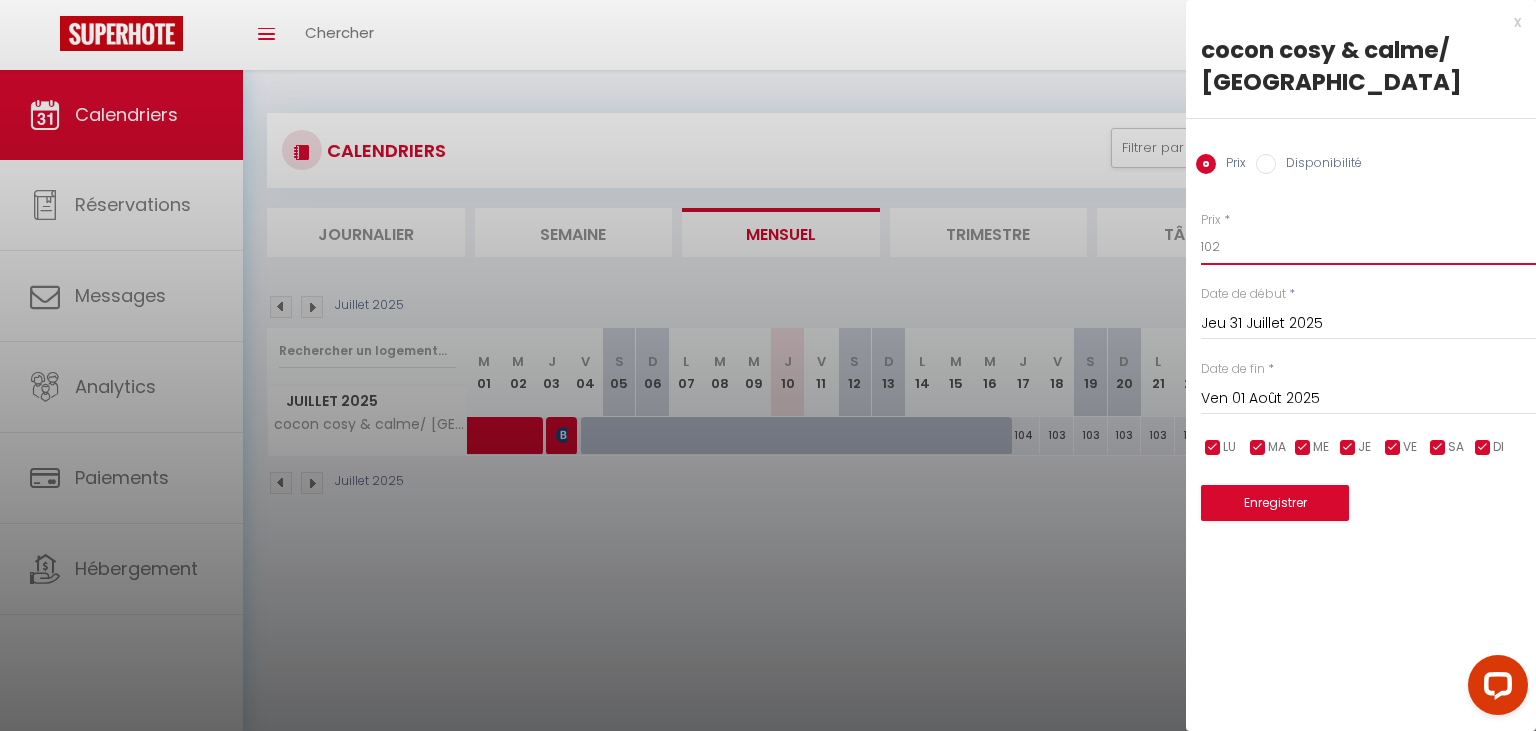 type on "102" 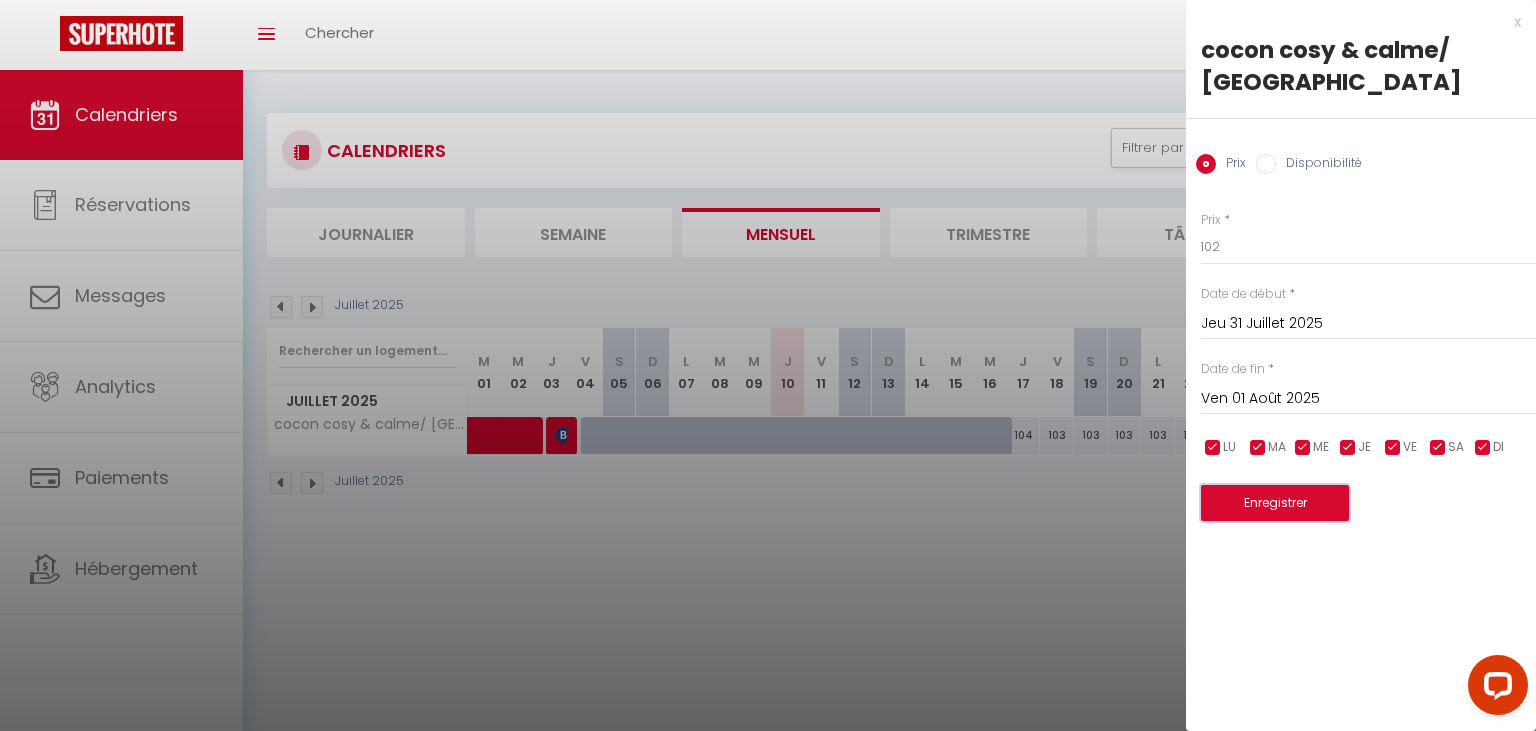 click on "Enregistrer" at bounding box center [1275, 503] 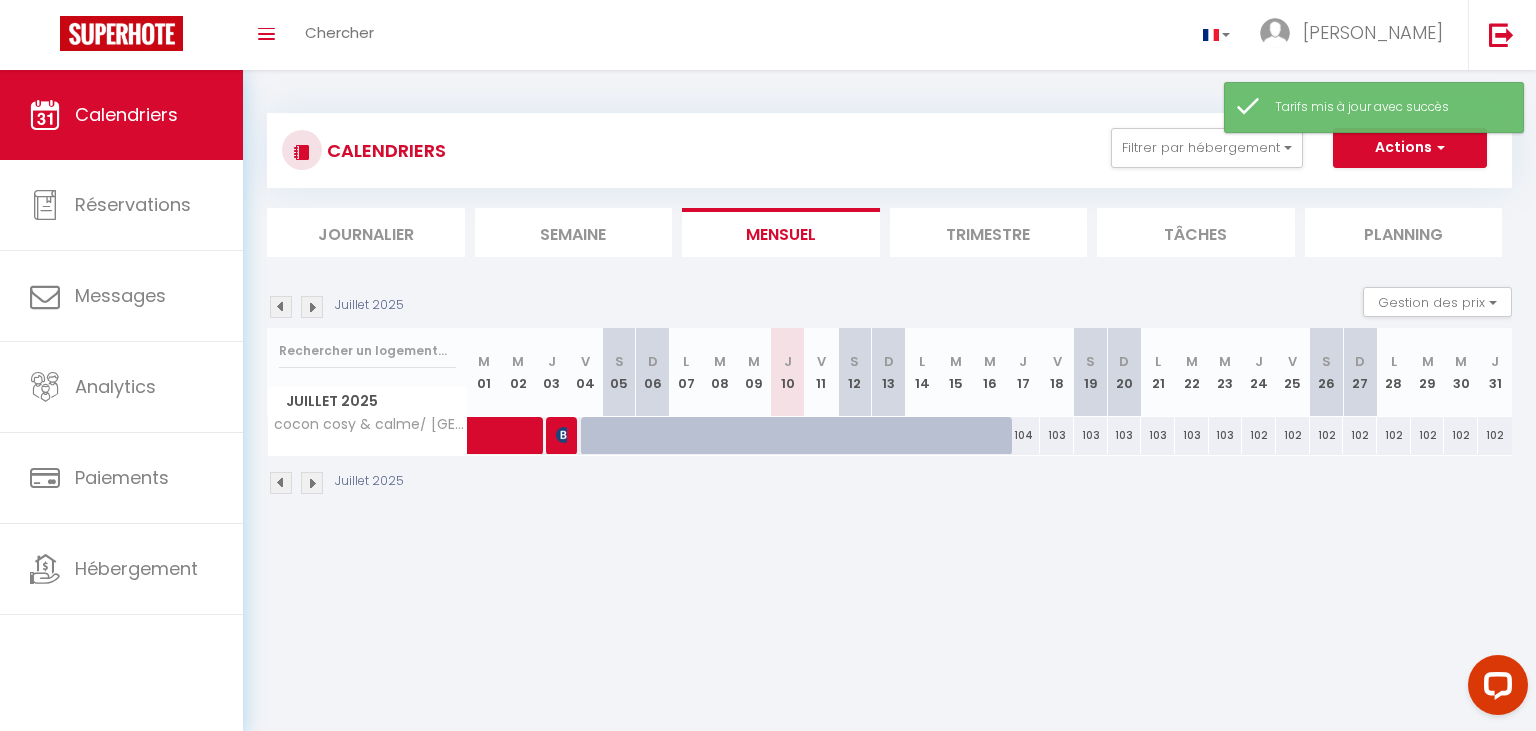 click on "104" at bounding box center (1024, 435) 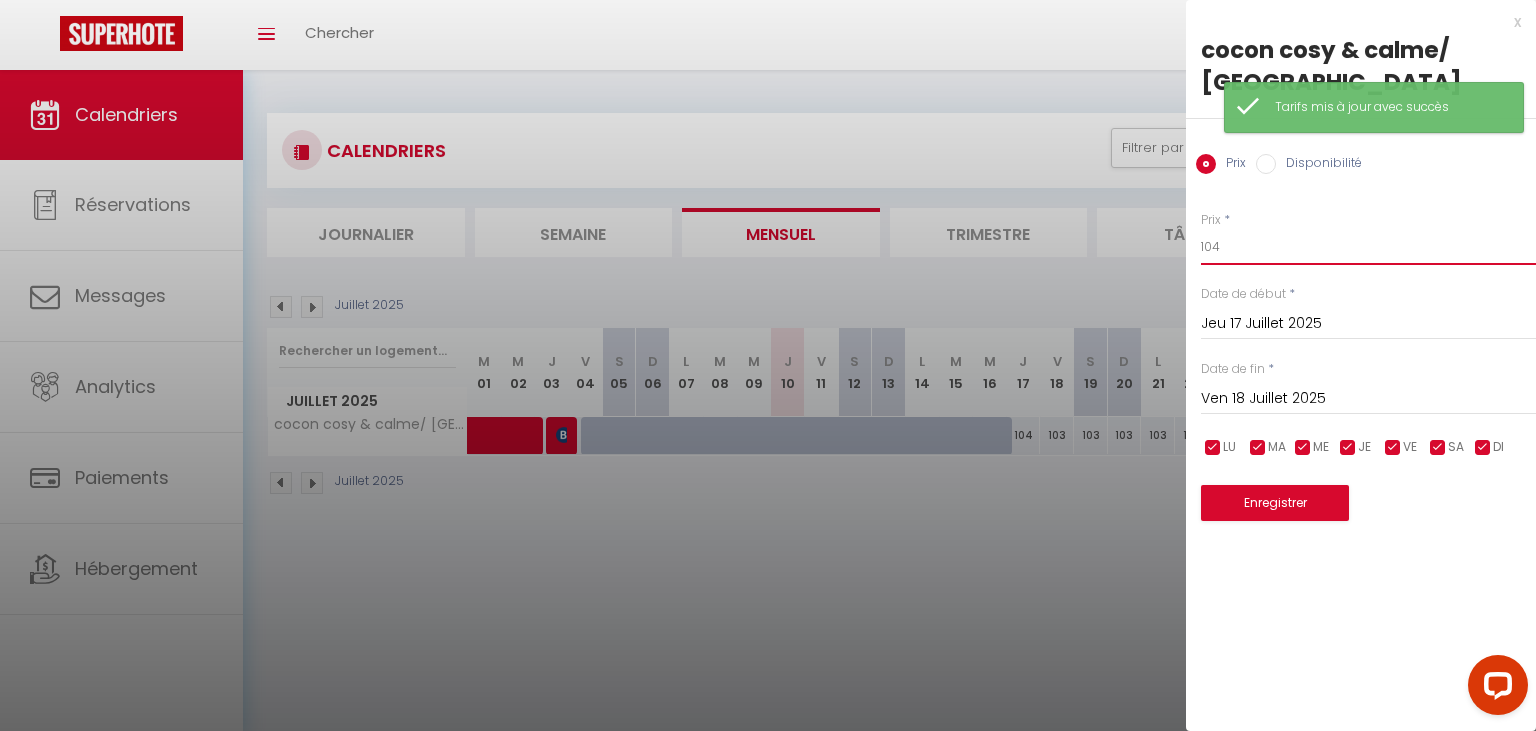click on "104" at bounding box center (1368, 247) 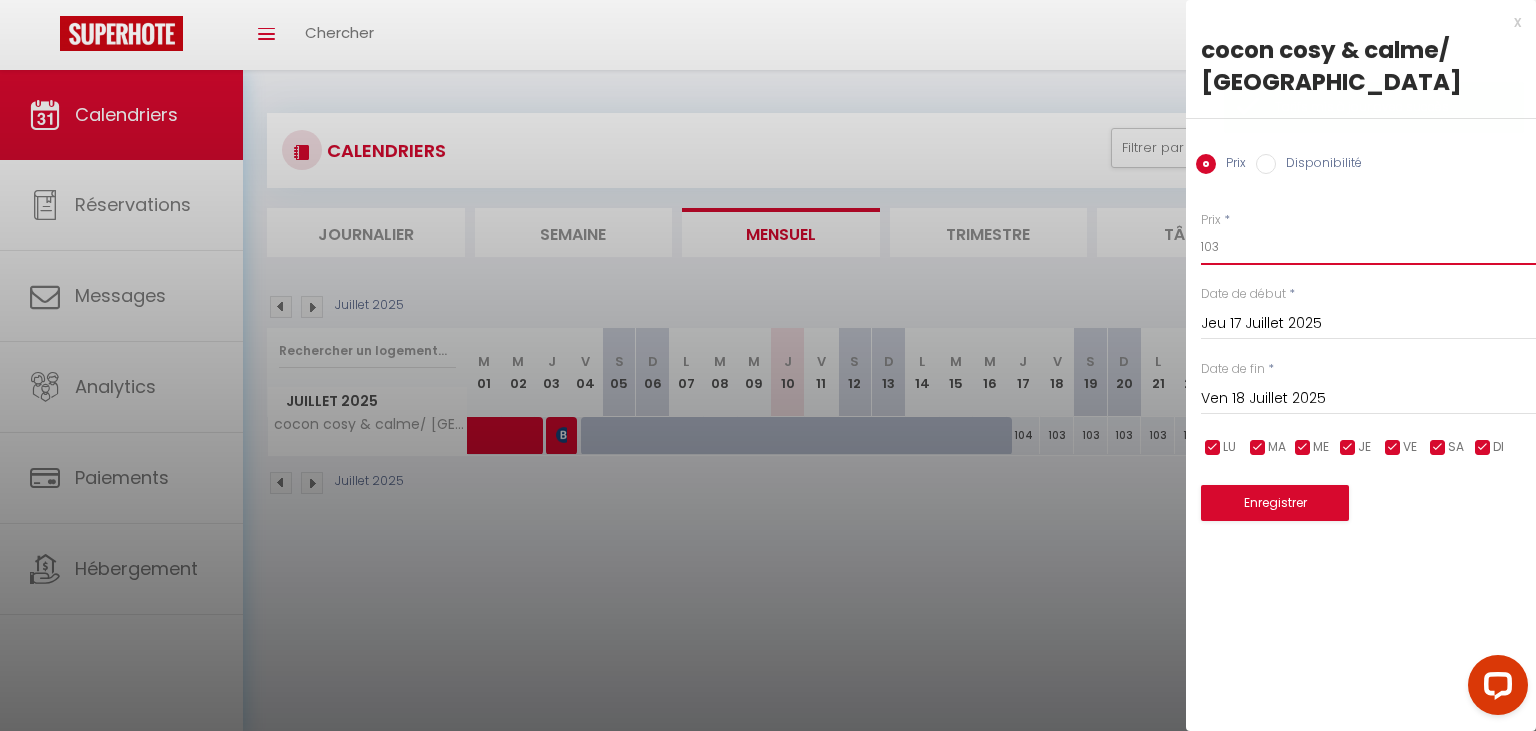 type on "103" 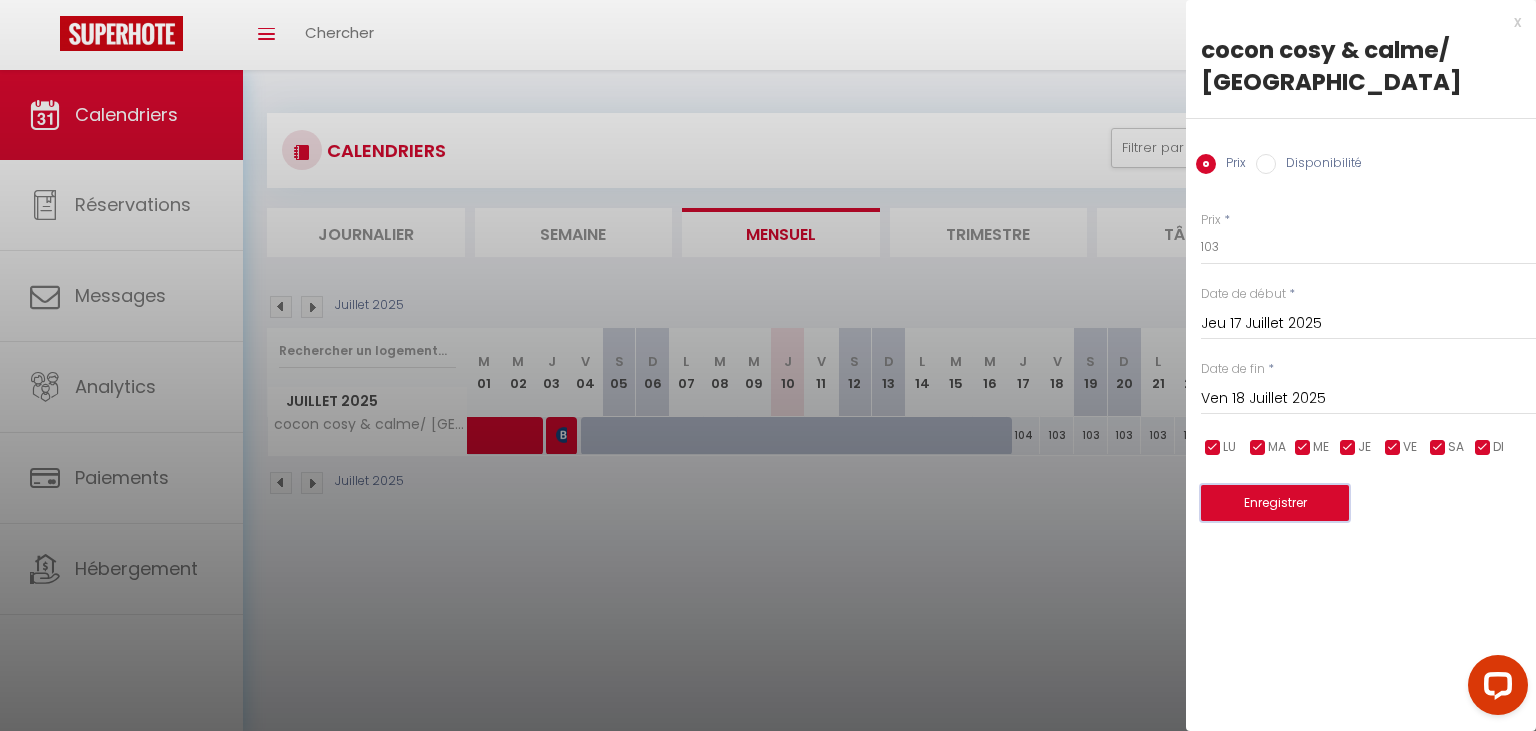 click on "Enregistrer" at bounding box center [1275, 503] 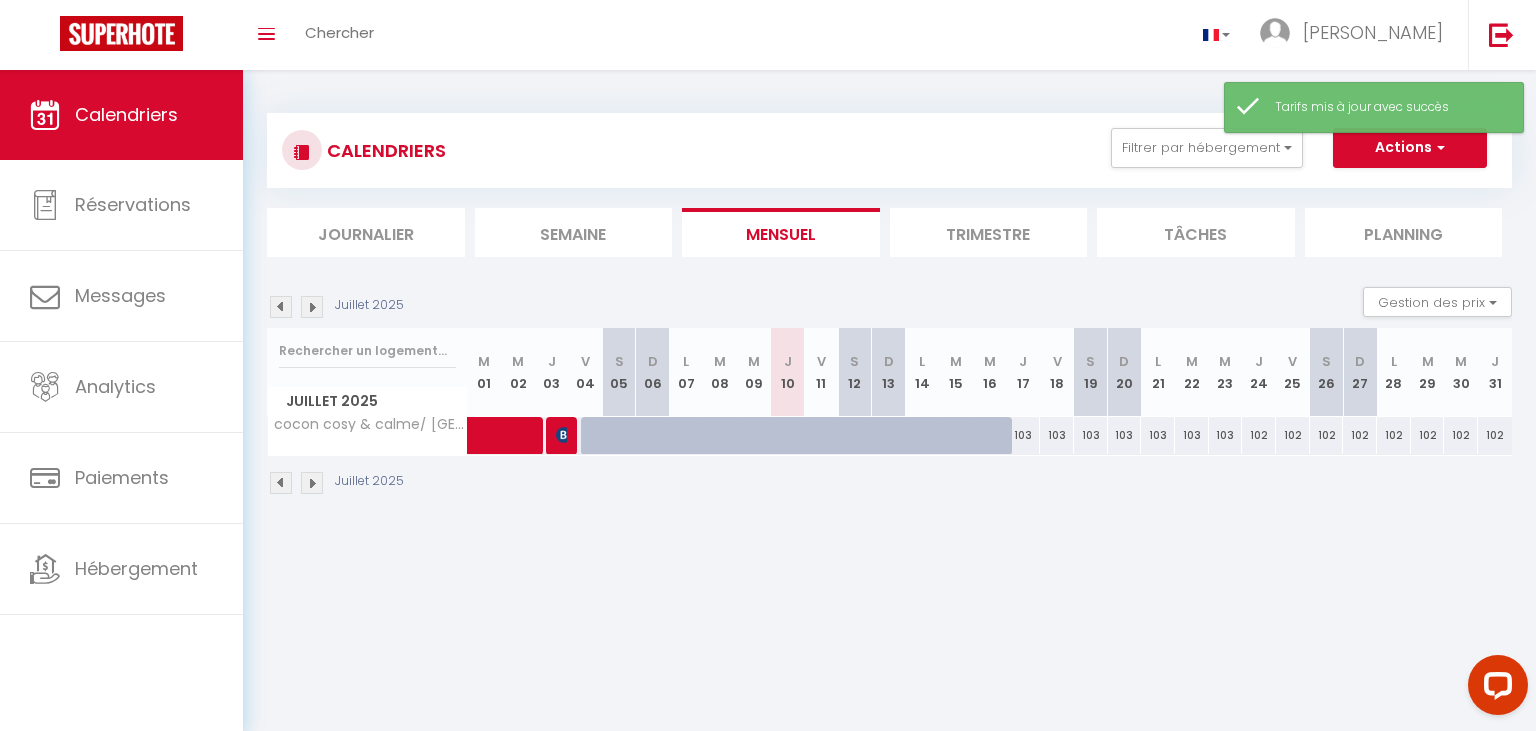 click at bounding box center [312, 307] 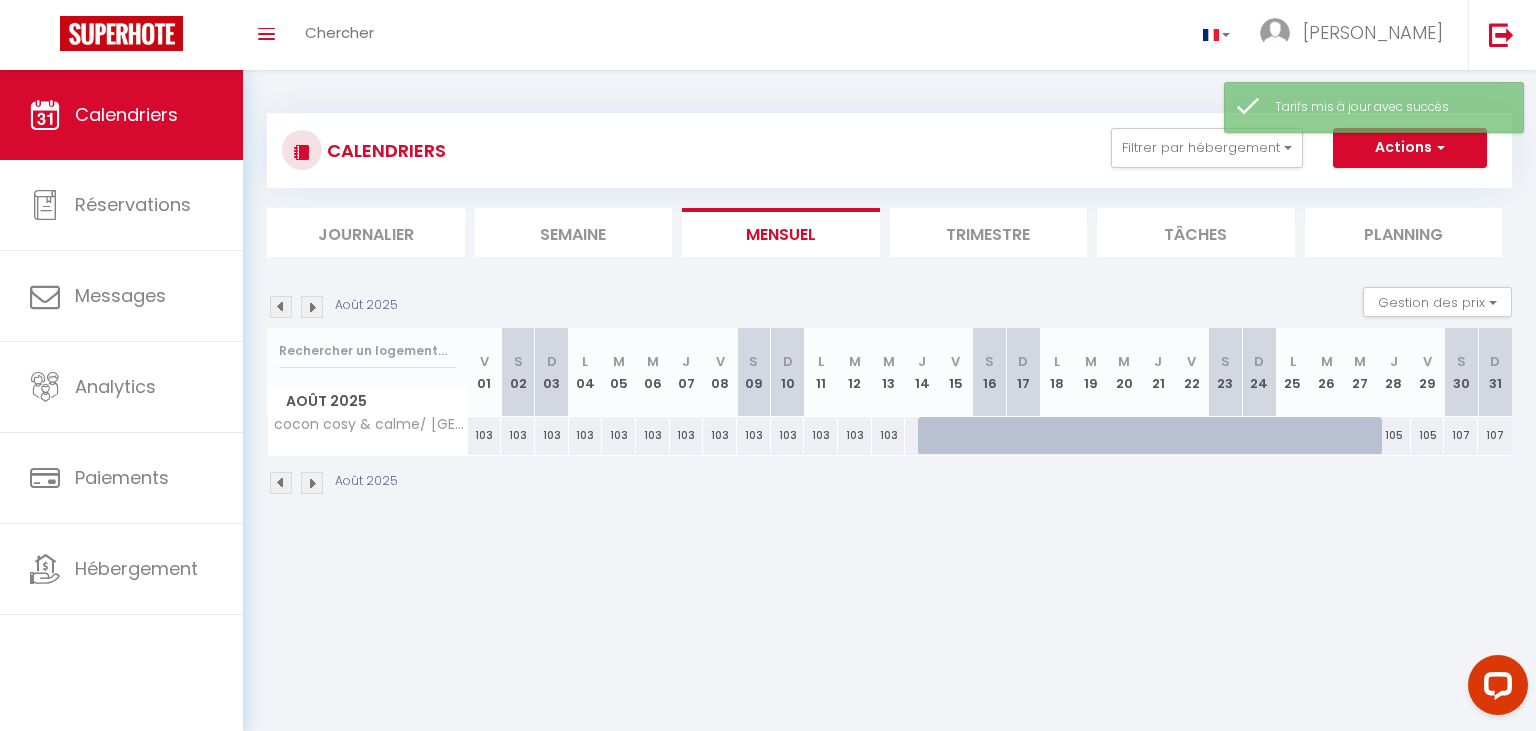 click on "103" at bounding box center [485, 435] 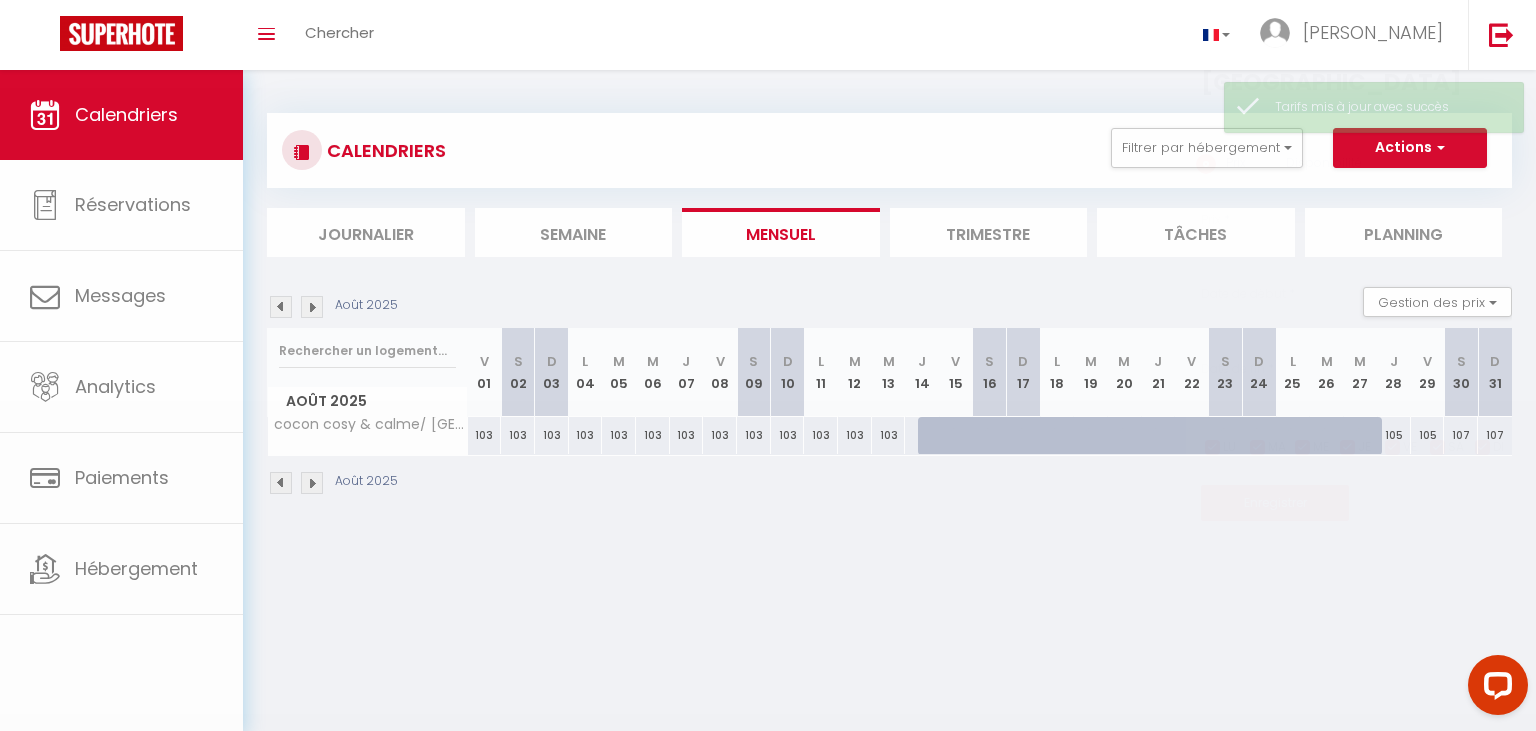 type on "103" 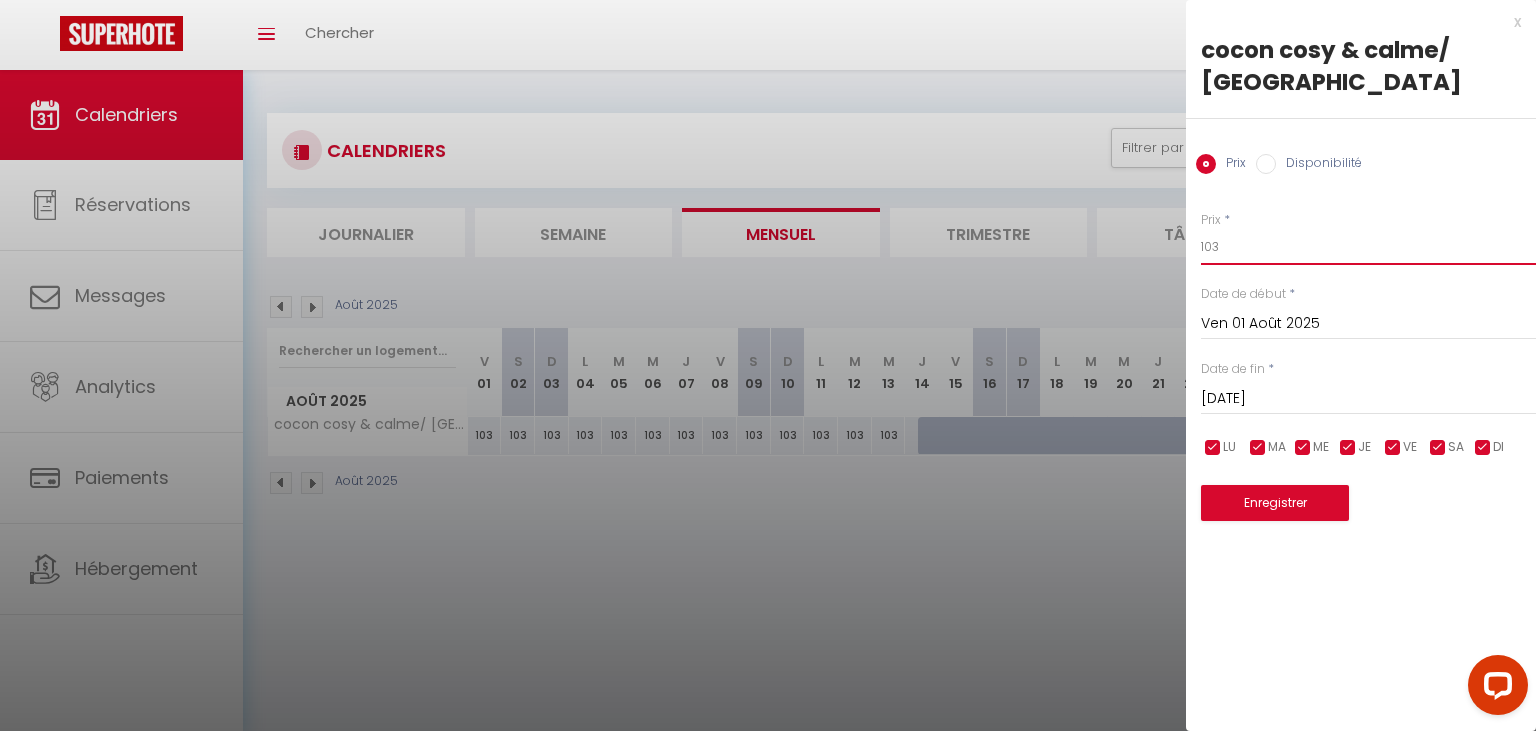 click on "103" at bounding box center (1368, 247) 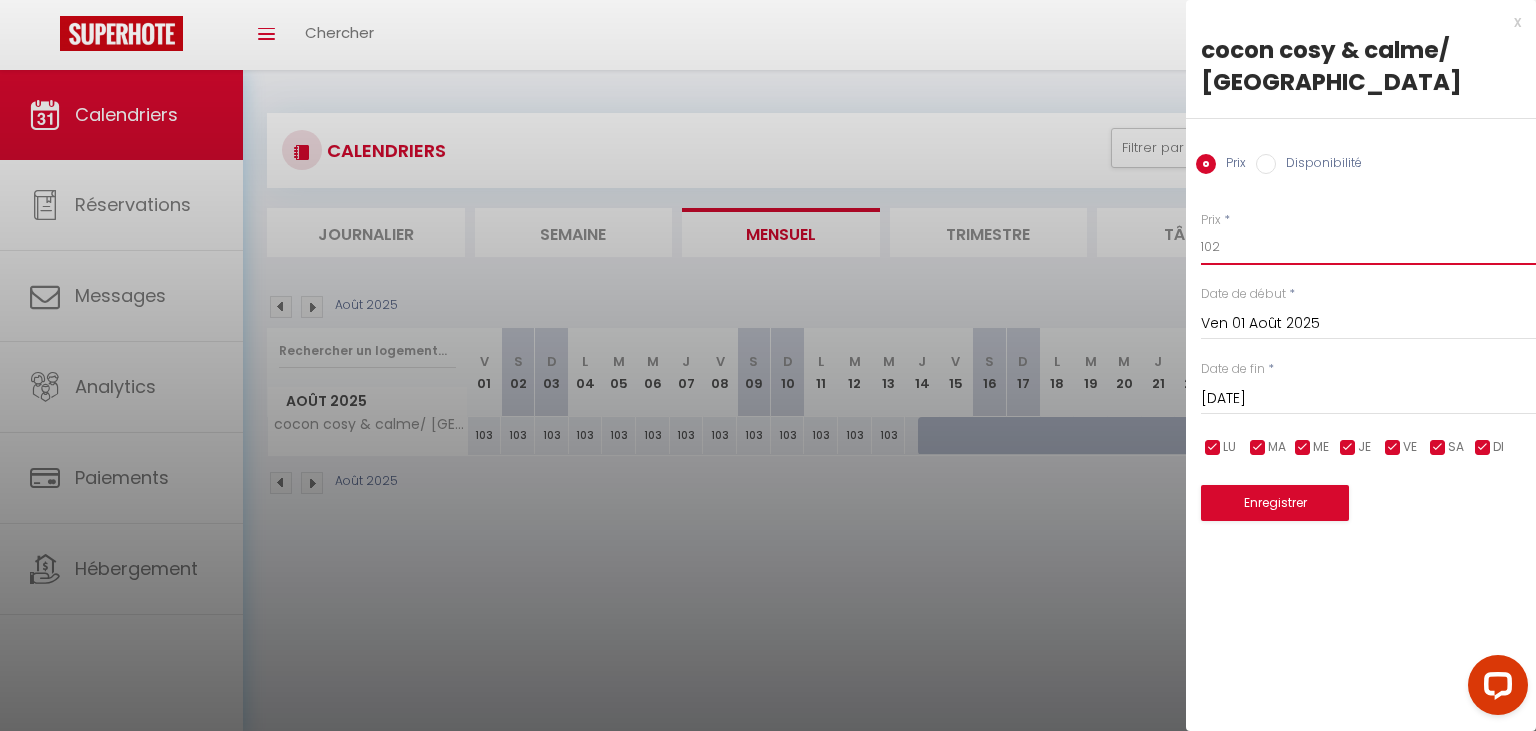 type on "102" 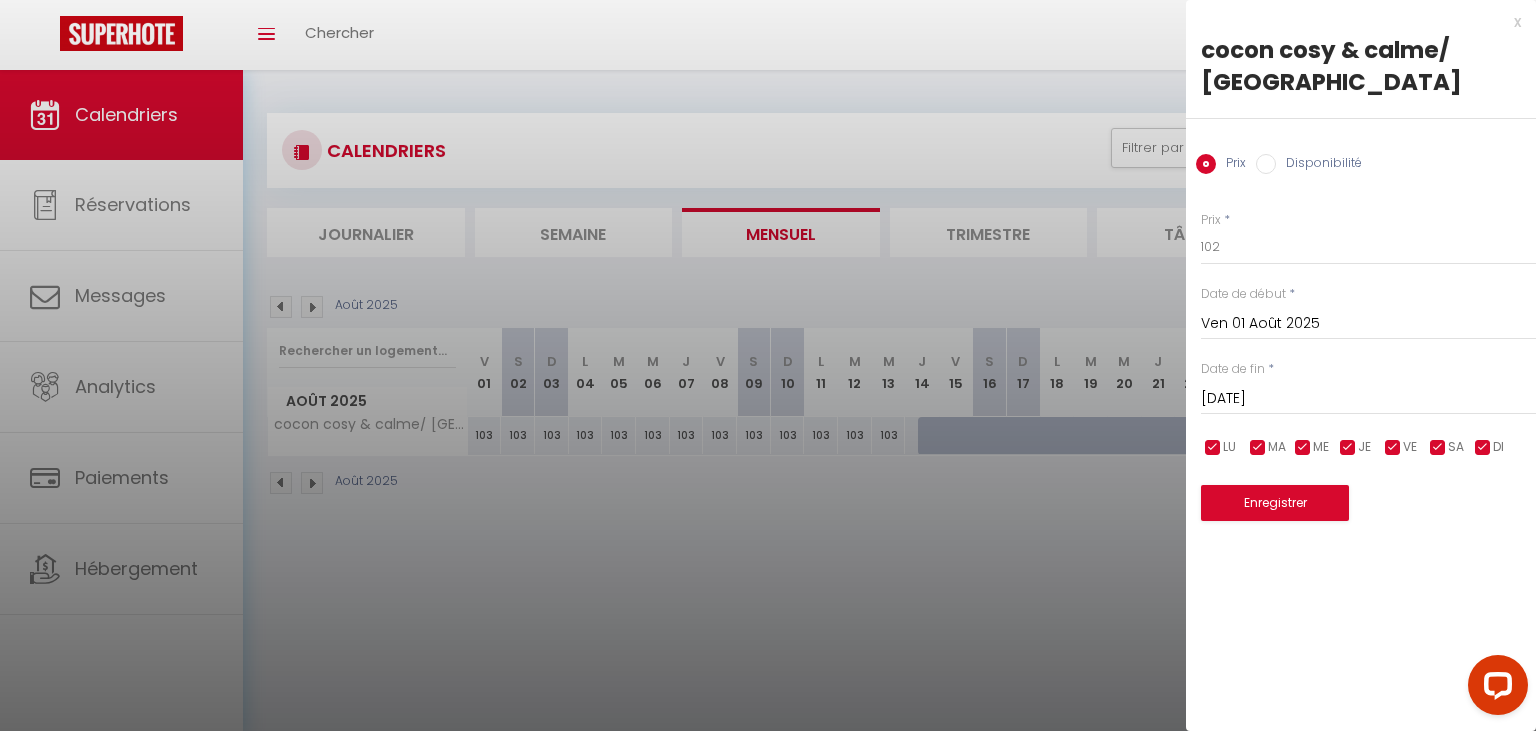 click on "[DATE]" at bounding box center [1368, 399] 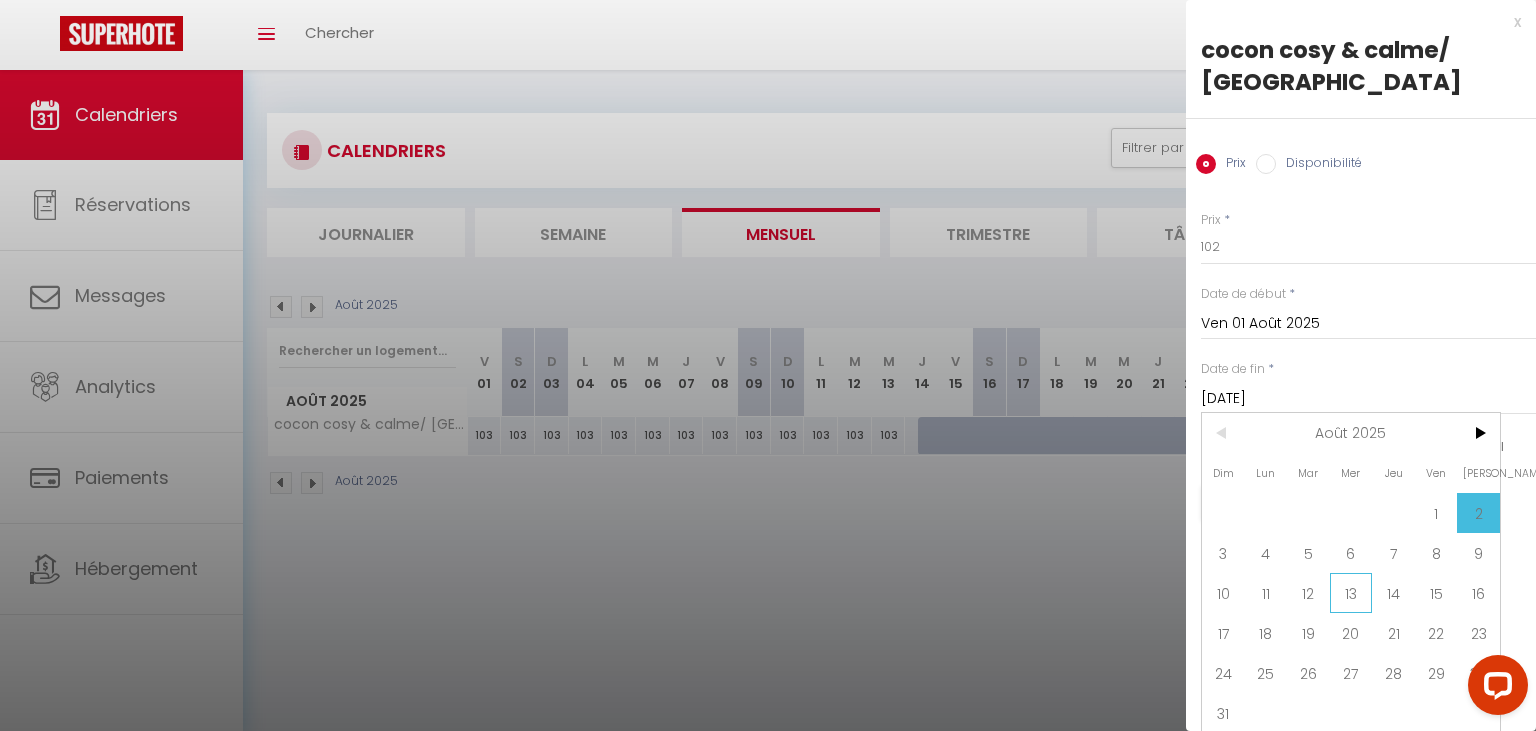click on "13" at bounding box center [1351, 593] 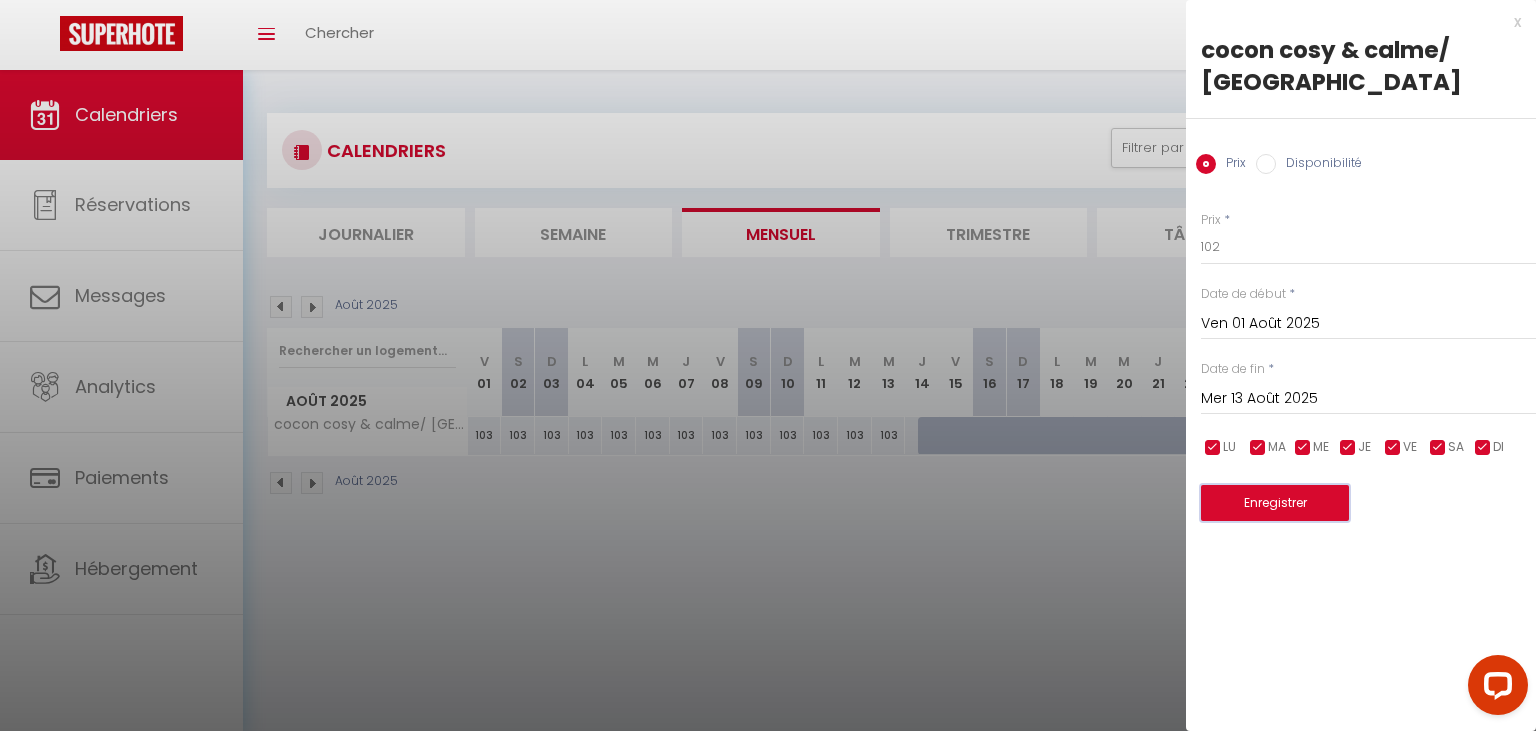 click on "Enregistrer" at bounding box center (1275, 503) 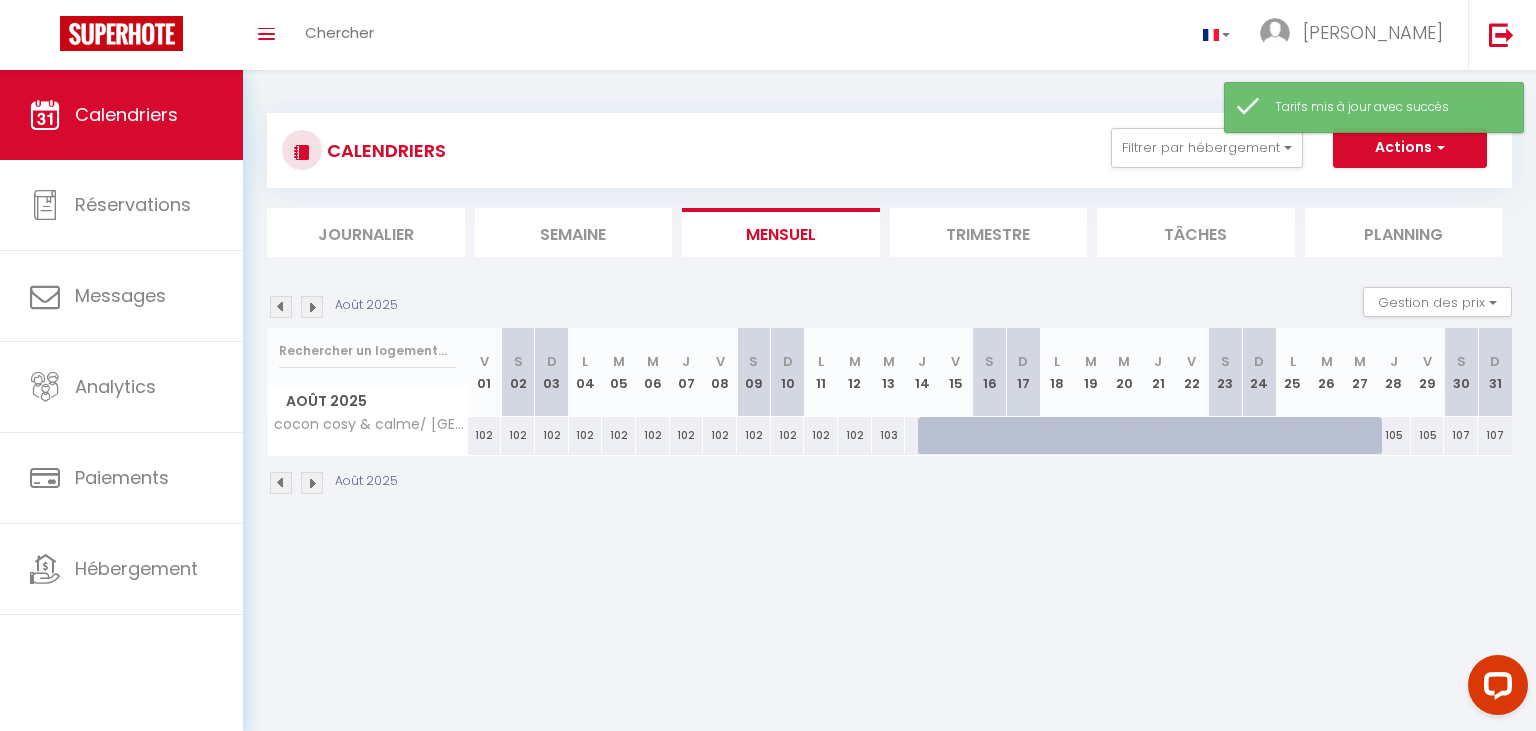 click on "103" at bounding box center [889, 435] 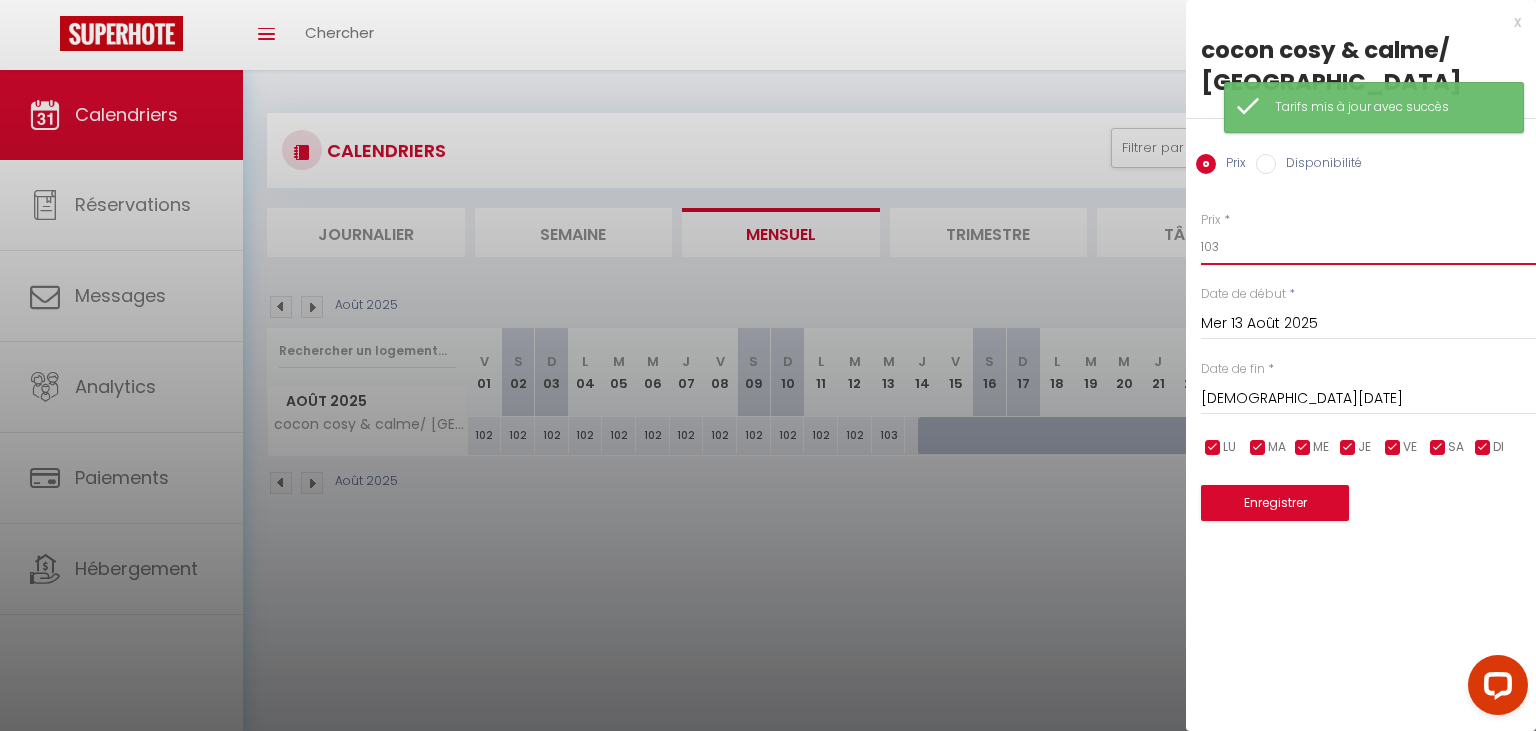 click on "103" at bounding box center [1368, 247] 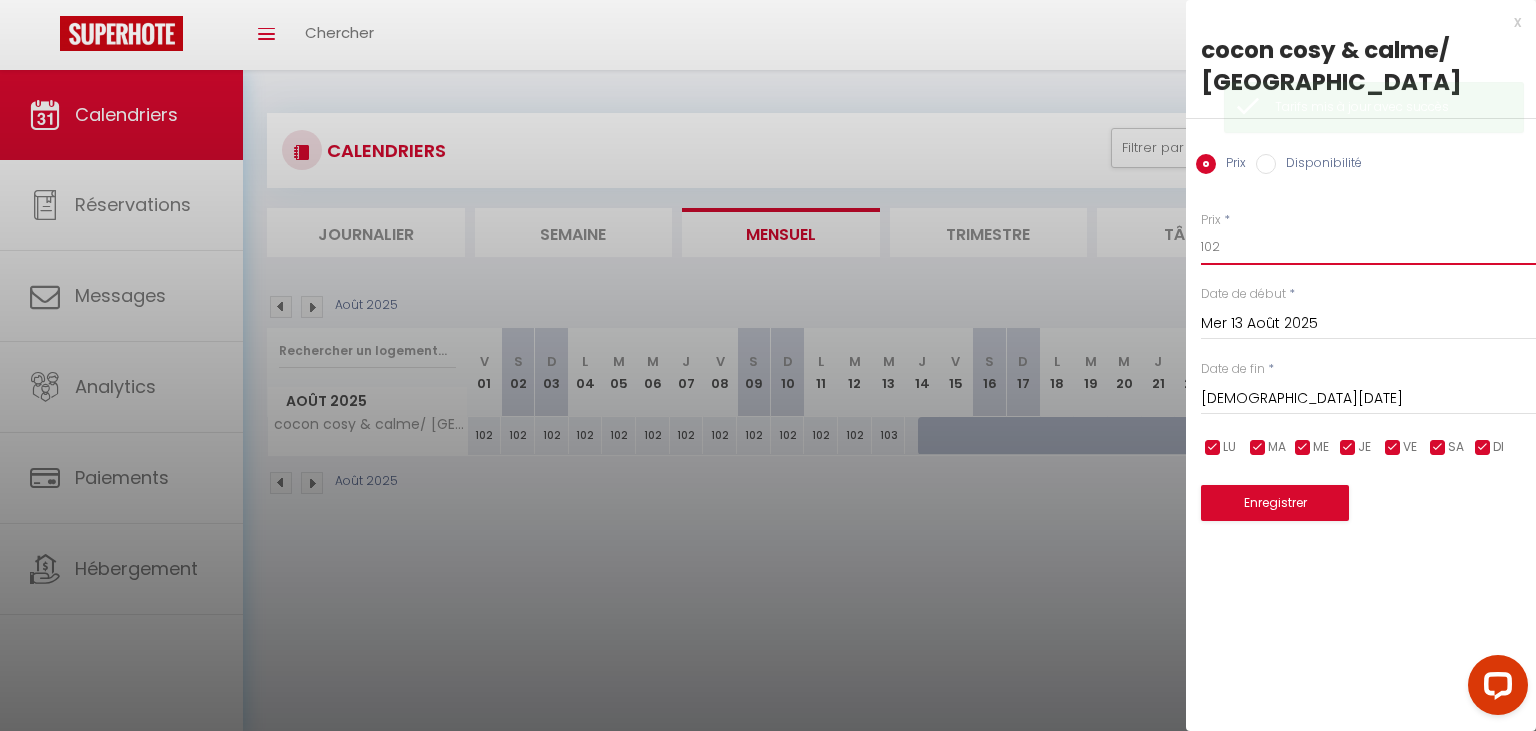 type on "102" 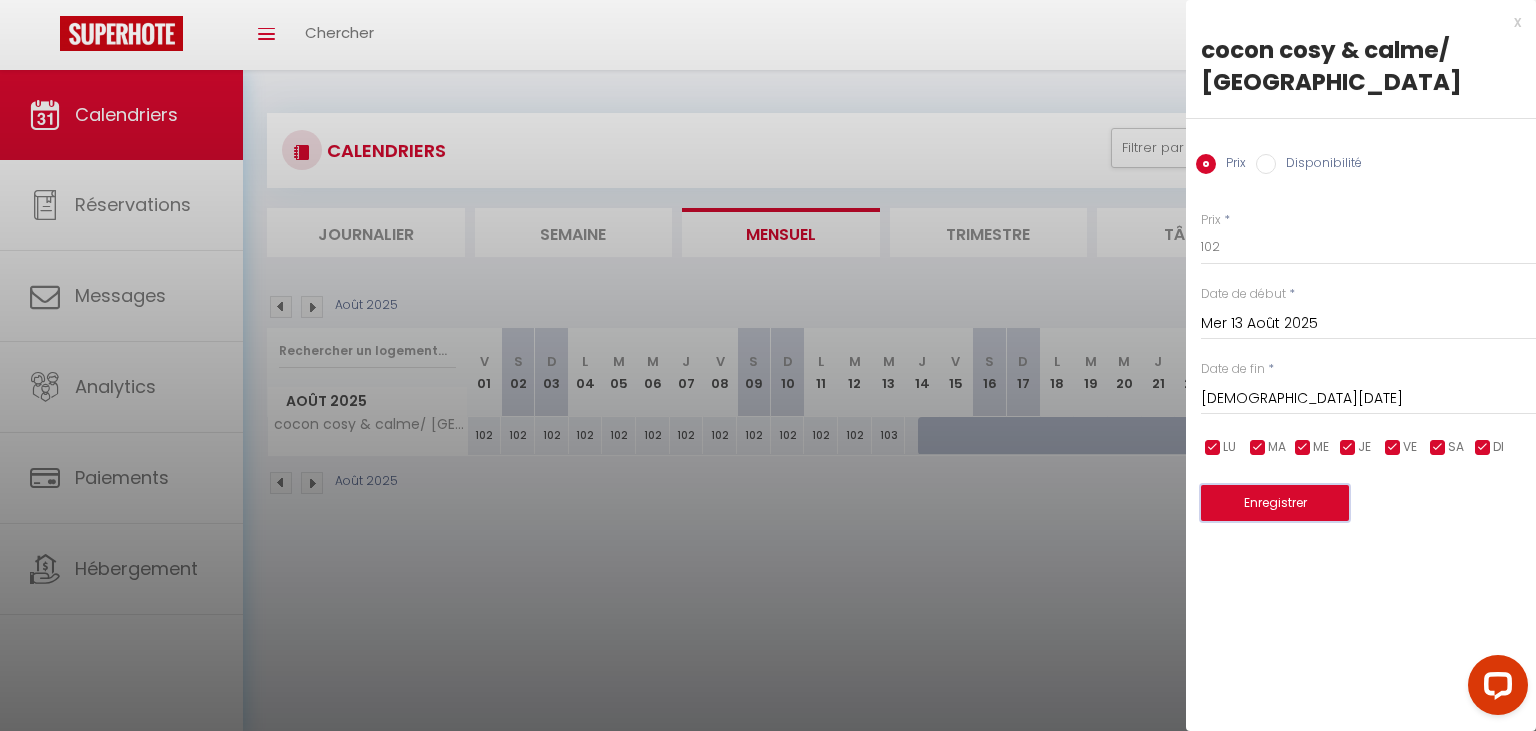 click on "Enregistrer" at bounding box center (1275, 503) 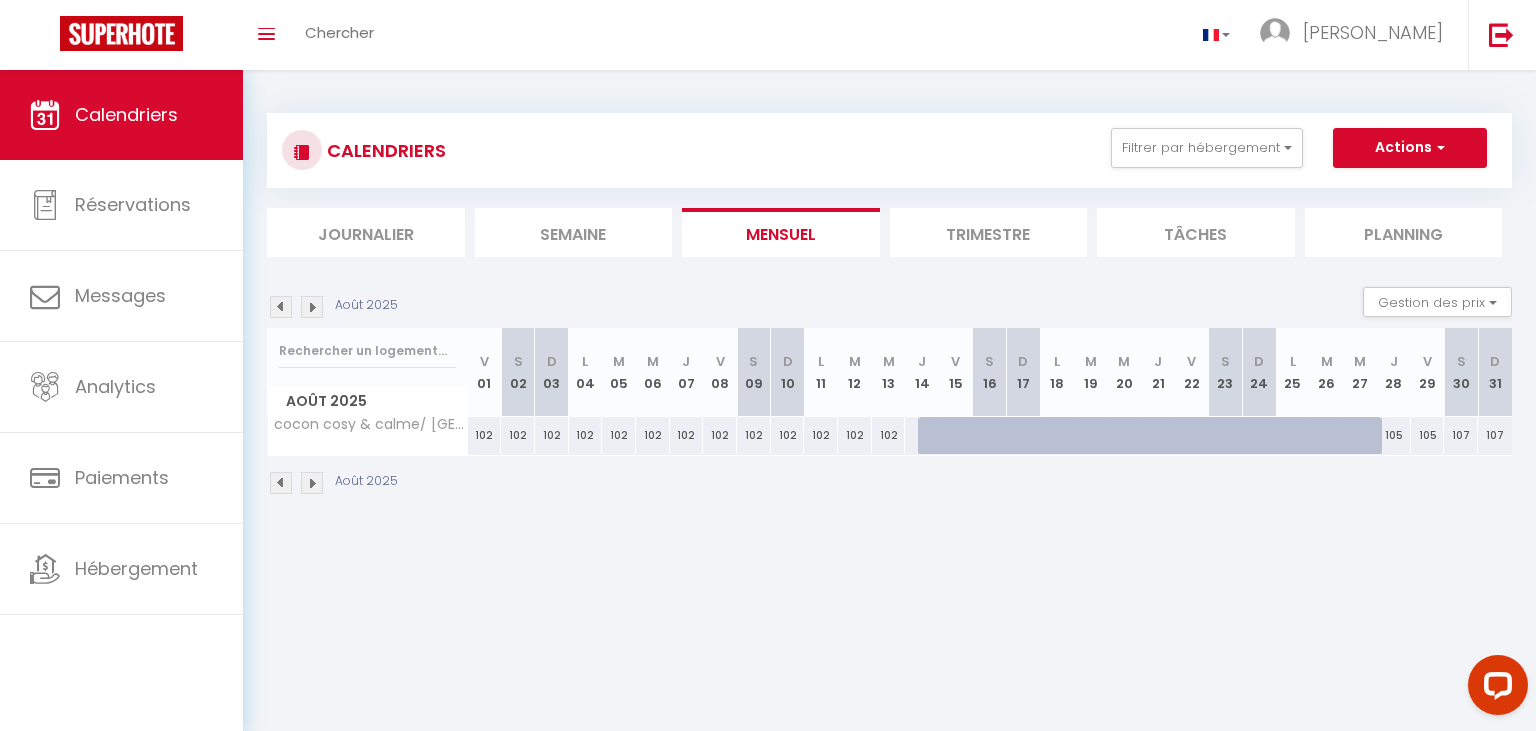 click at bounding box center (281, 307) 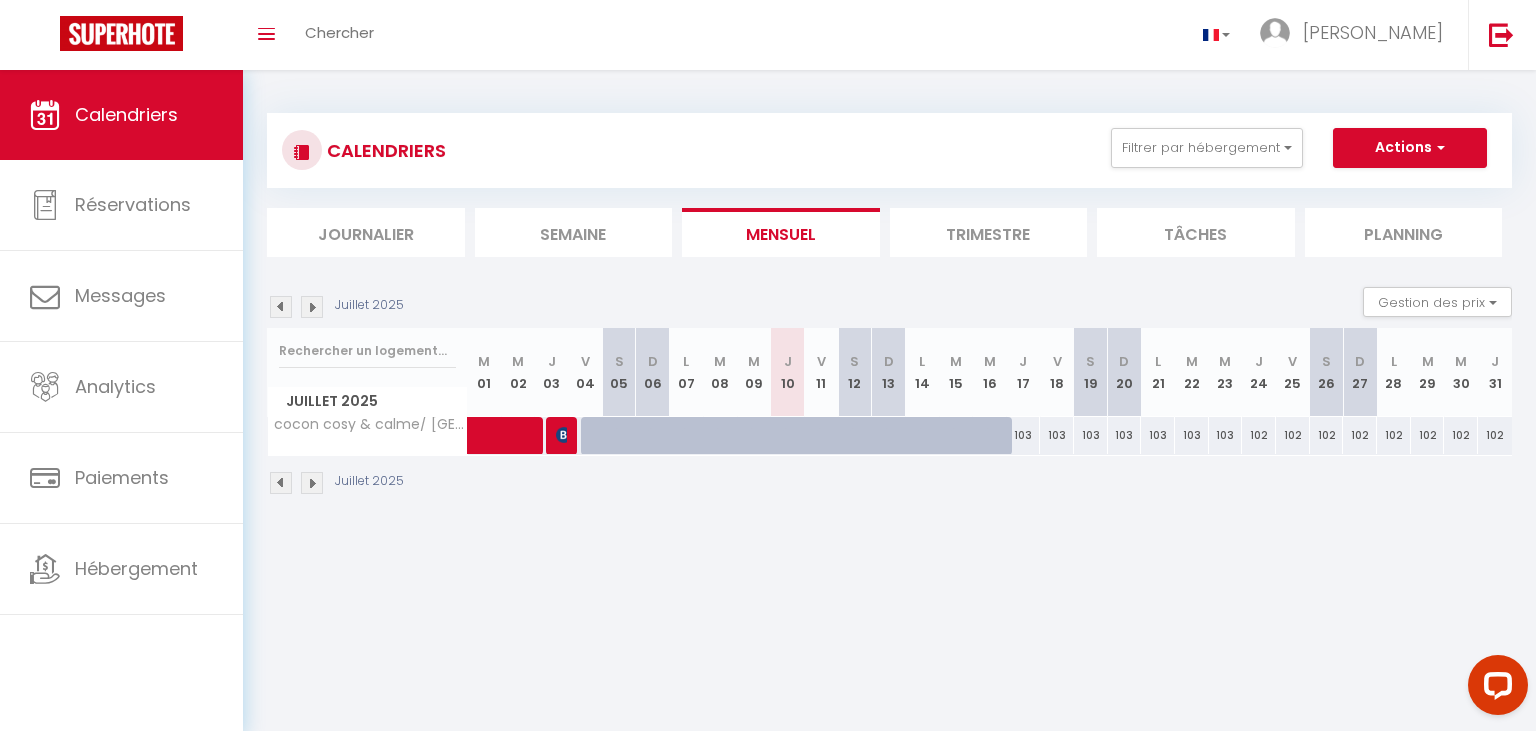 click on "102" at bounding box center [1360, 435] 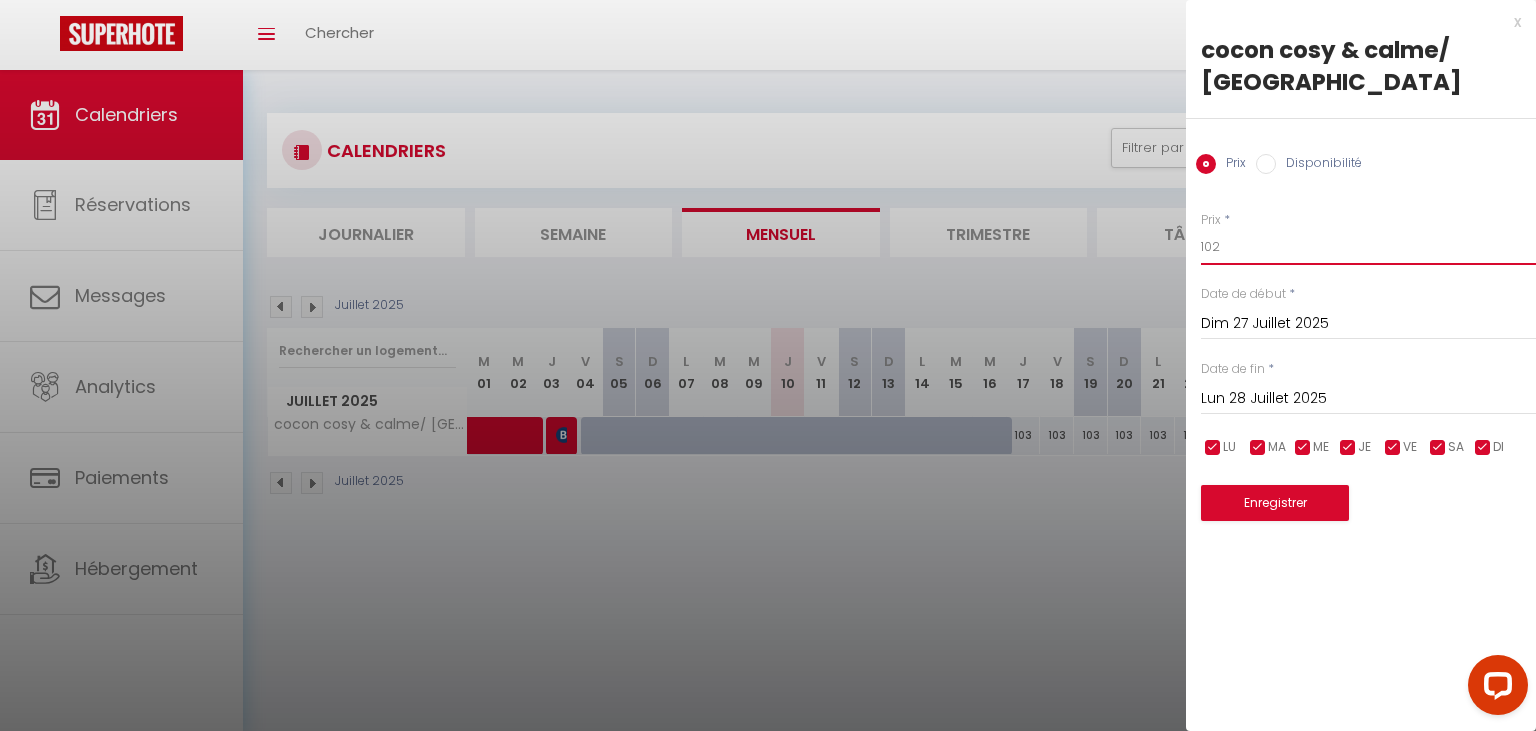 click on "102" at bounding box center [1368, 247] 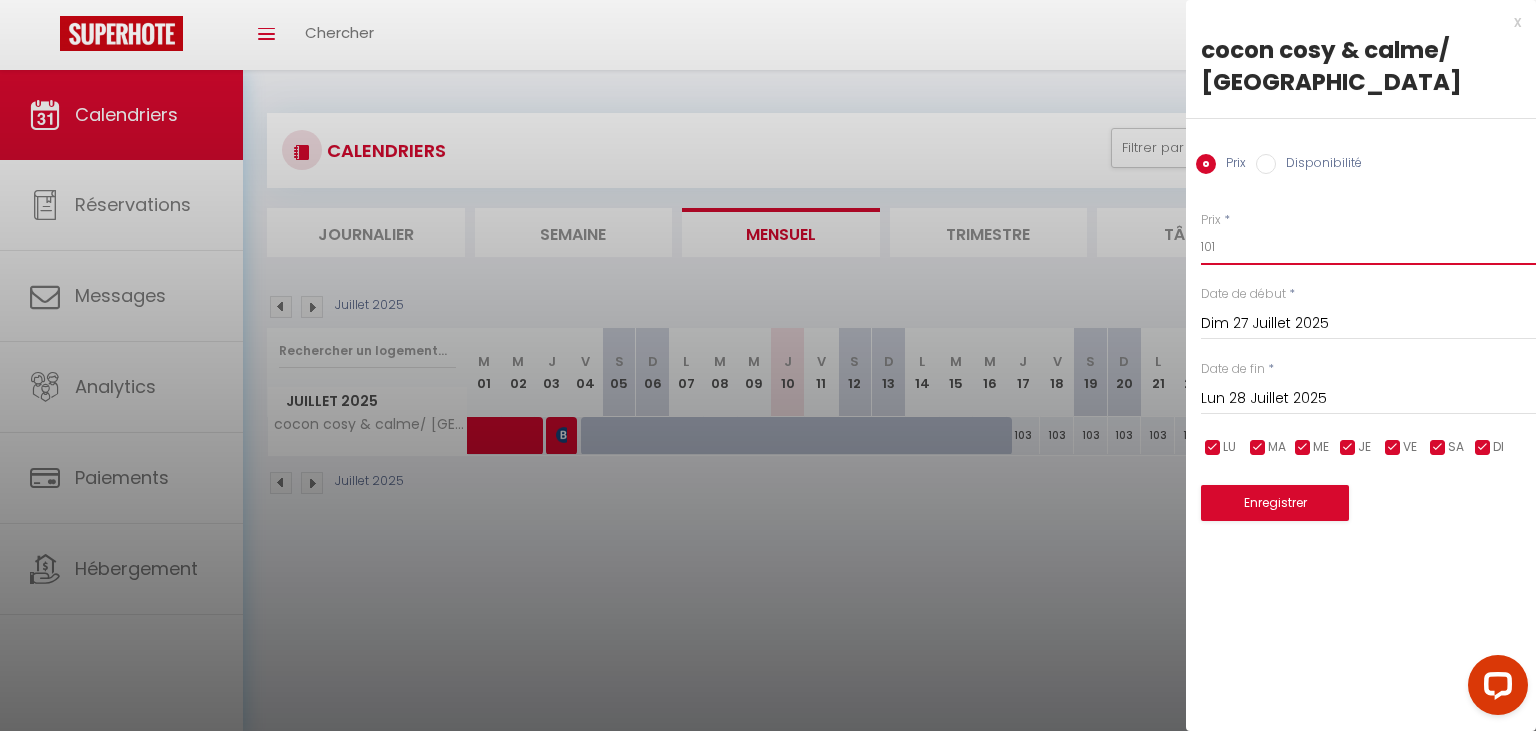 type on "101" 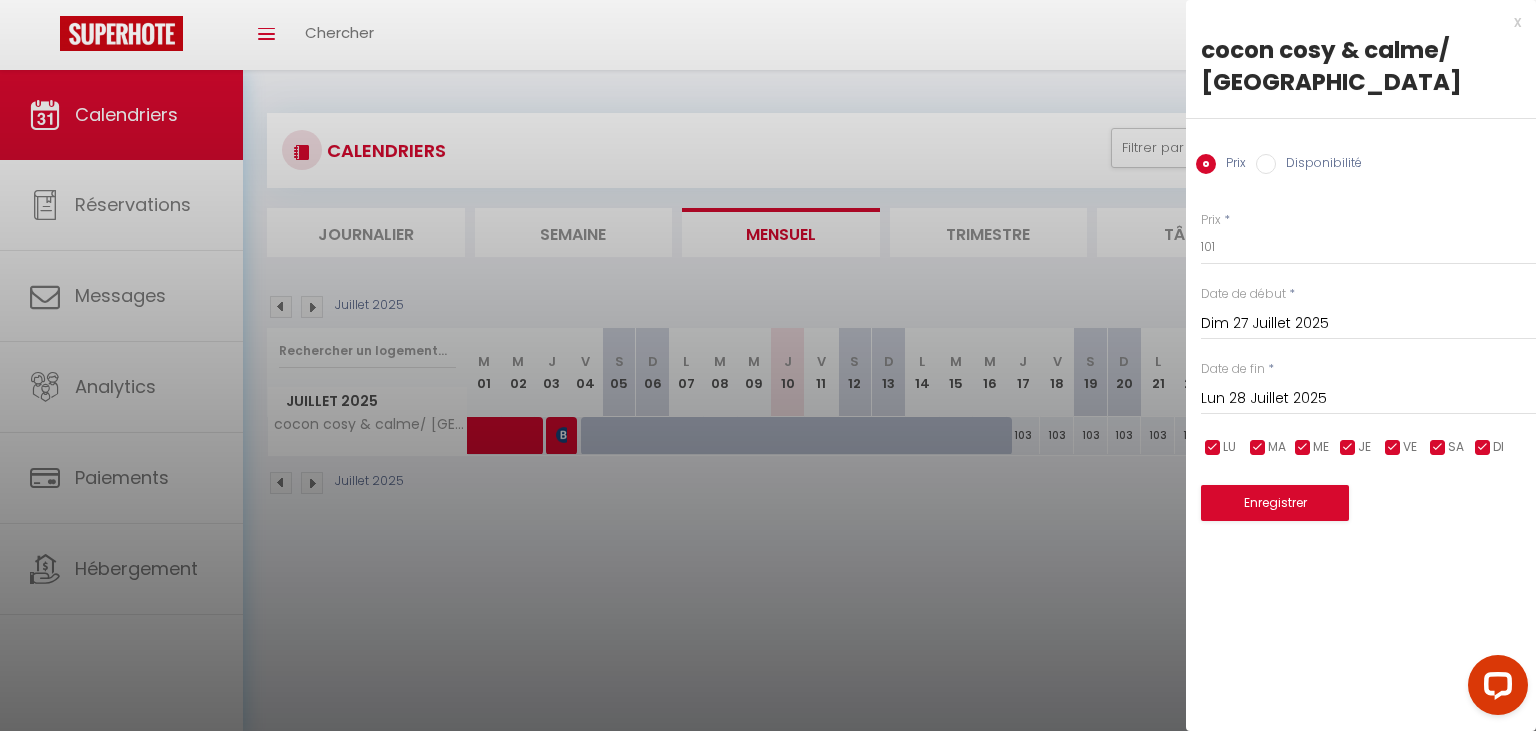 click on "Lun 28 Juillet 2025" at bounding box center [1368, 399] 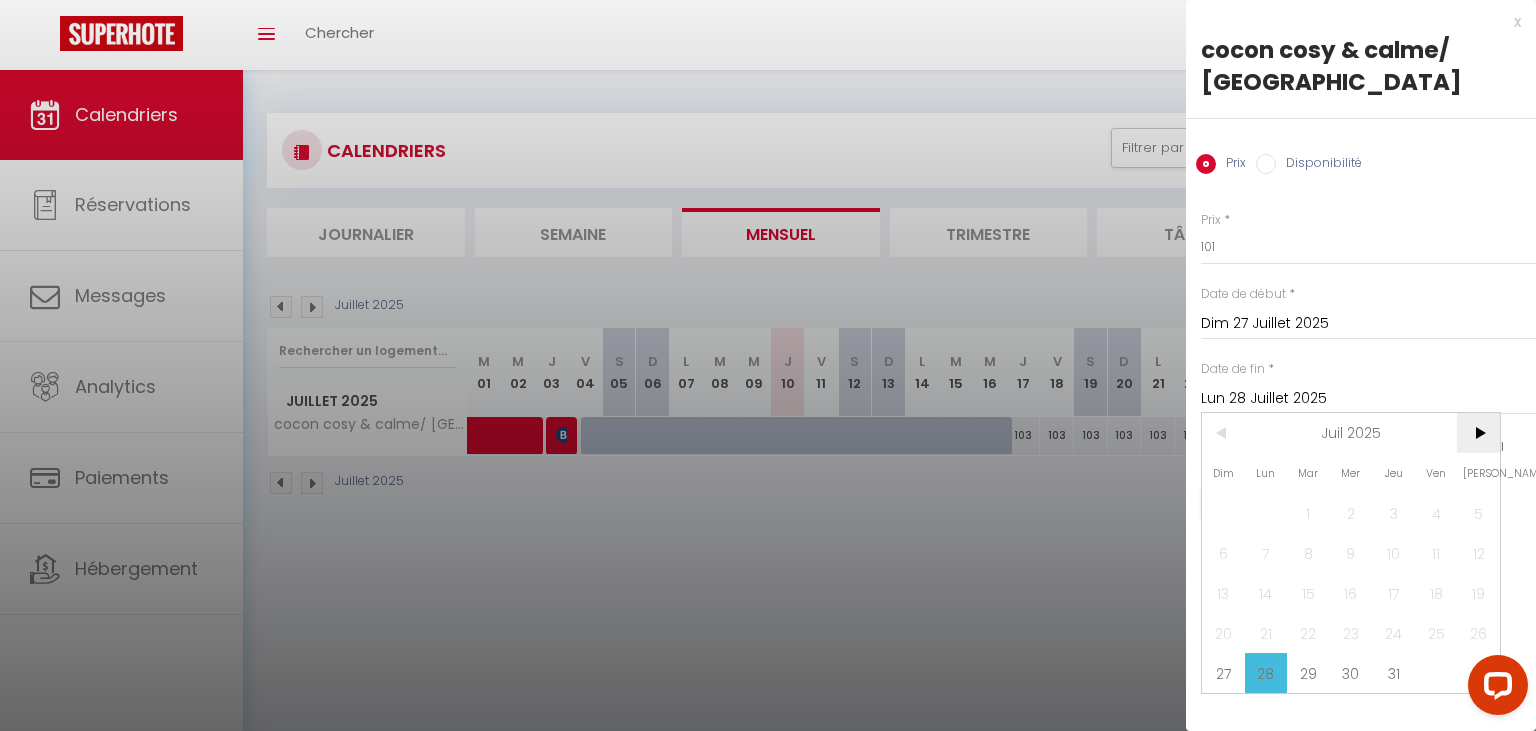 click on ">" at bounding box center [1478, 433] 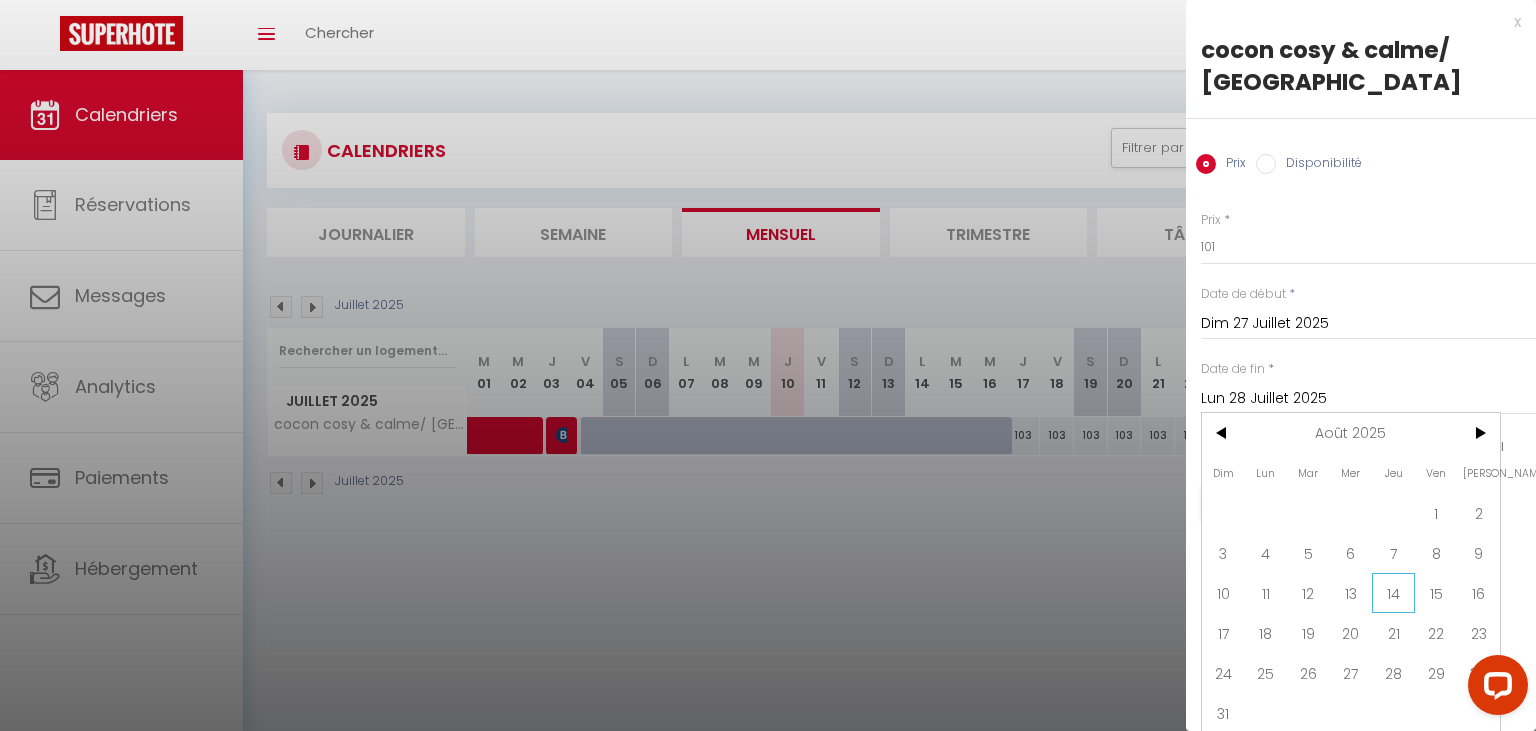 click on "14" at bounding box center (1393, 593) 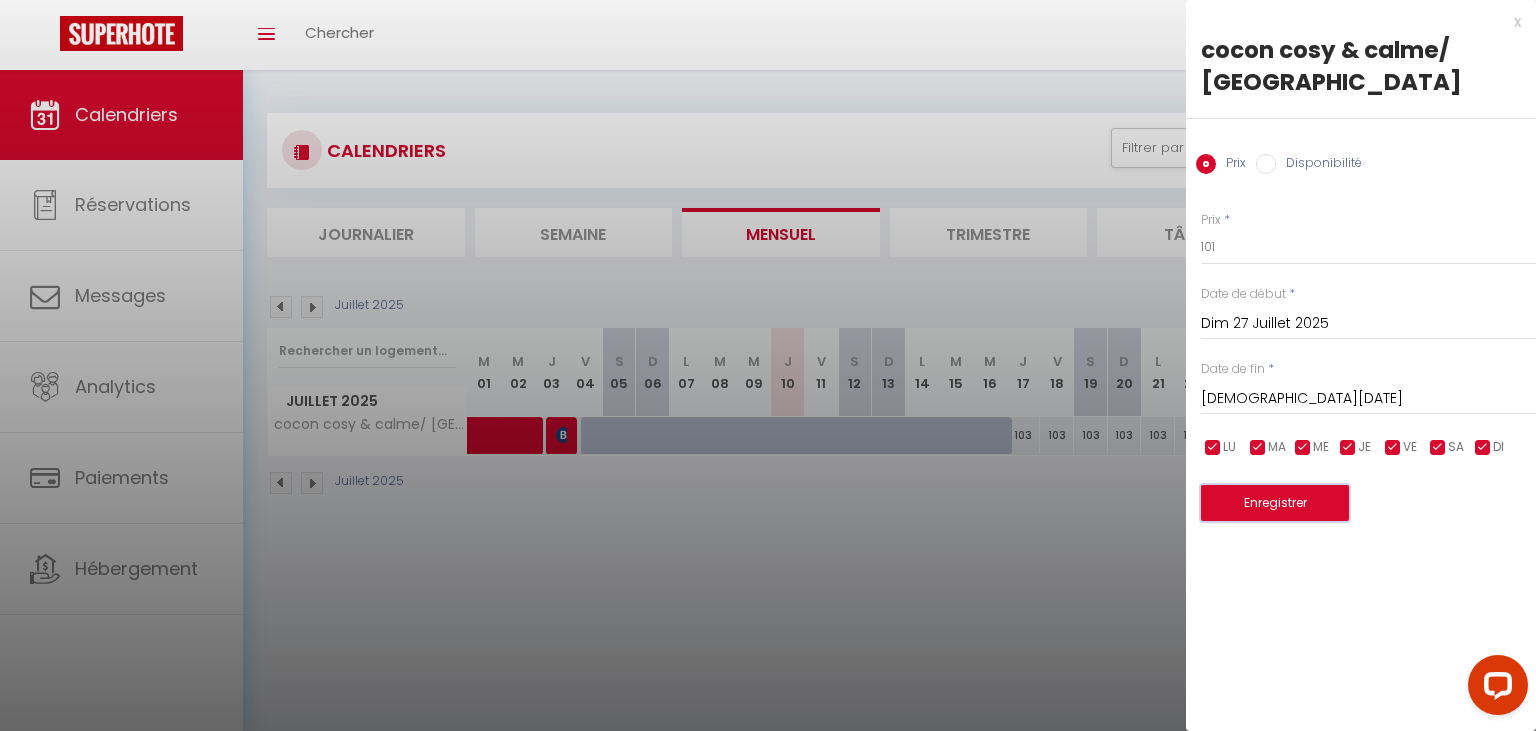 click on "Enregistrer" at bounding box center (1275, 503) 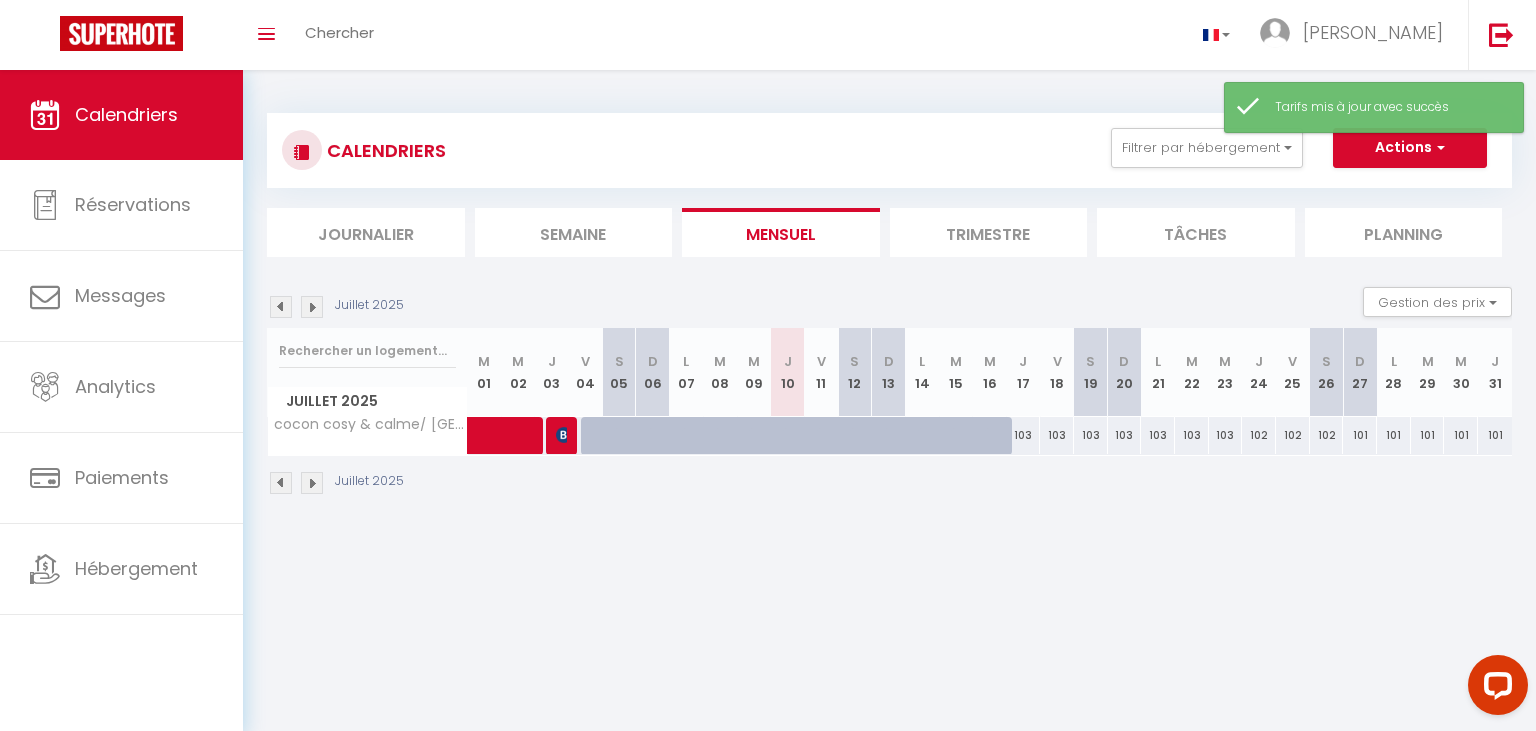 click on "102" at bounding box center (1327, 435) 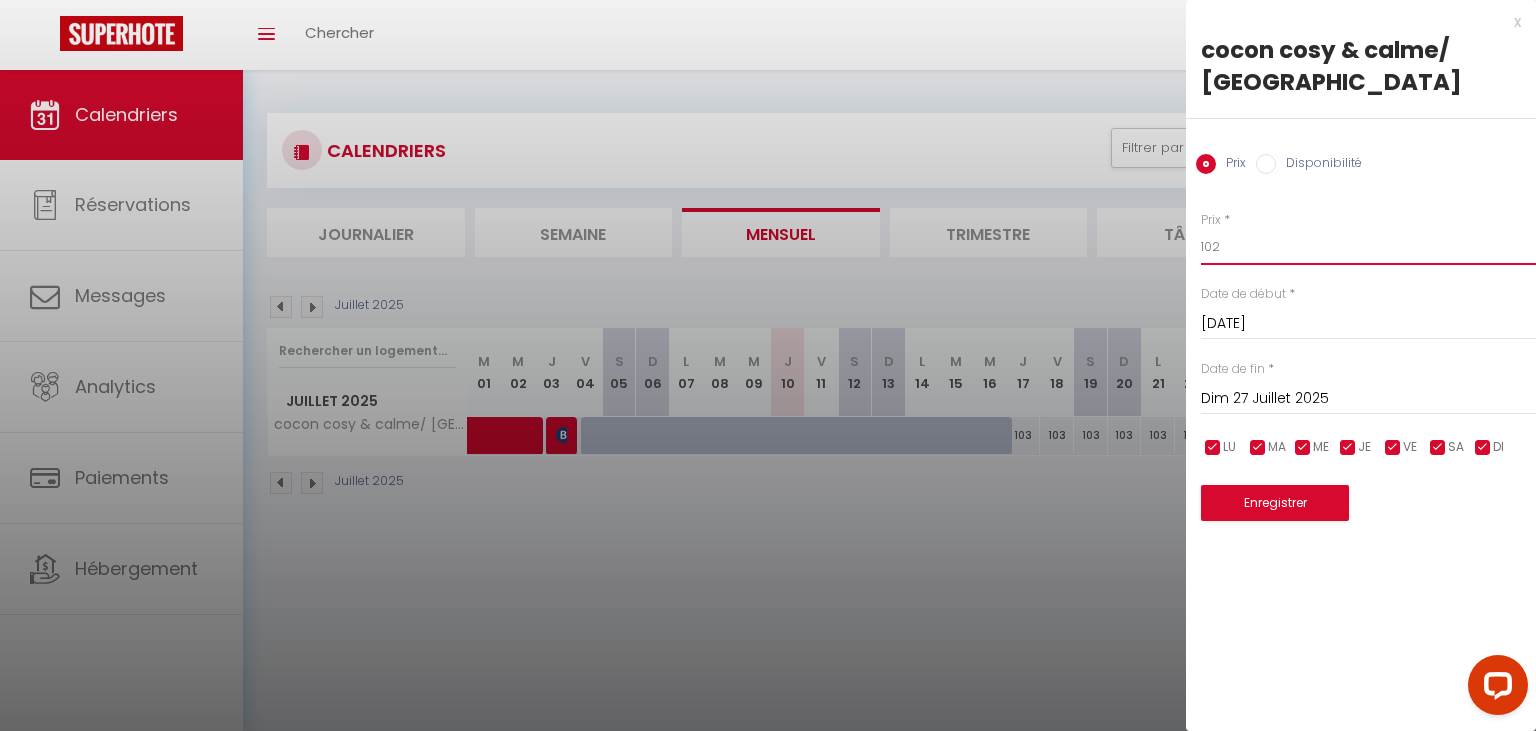 click on "102" at bounding box center [1368, 247] 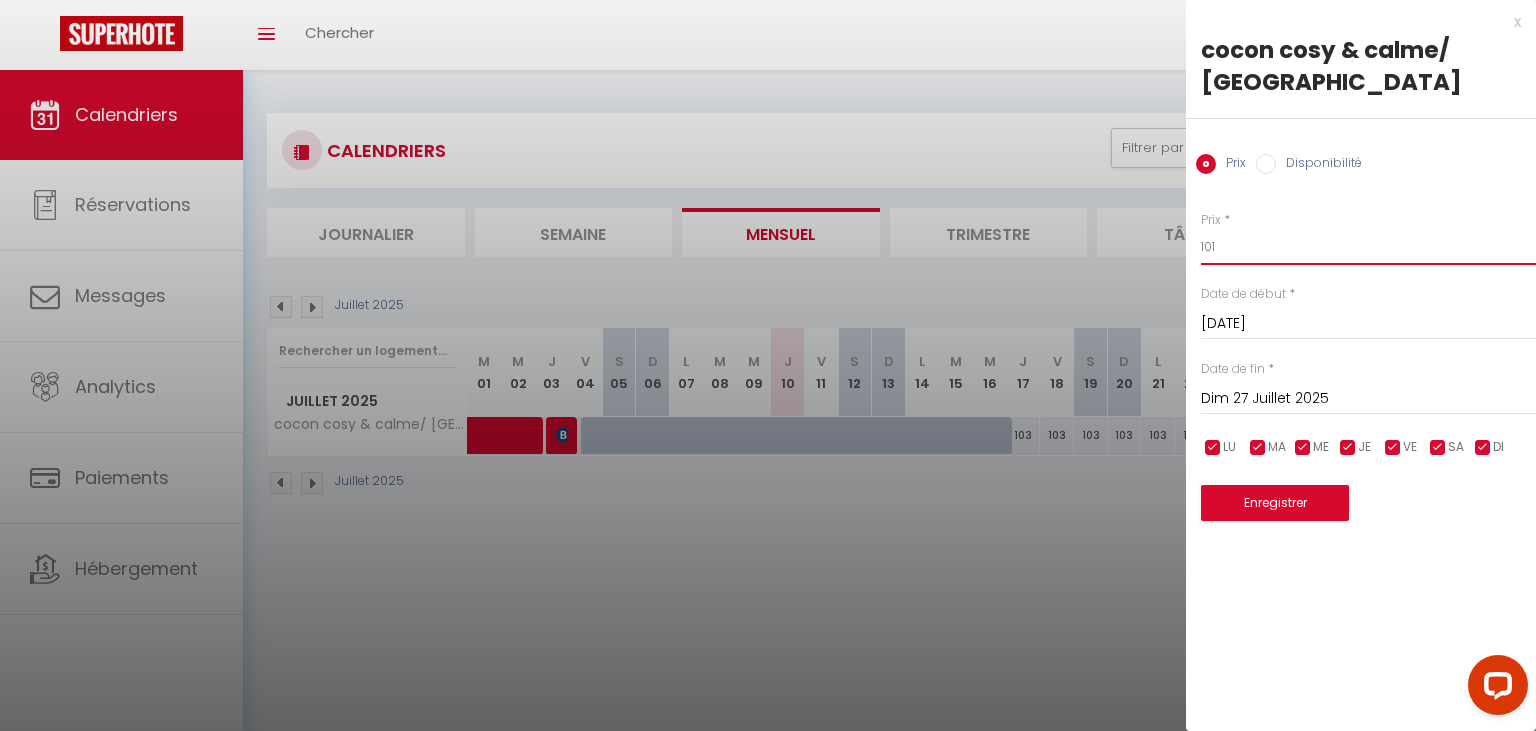 type on "101" 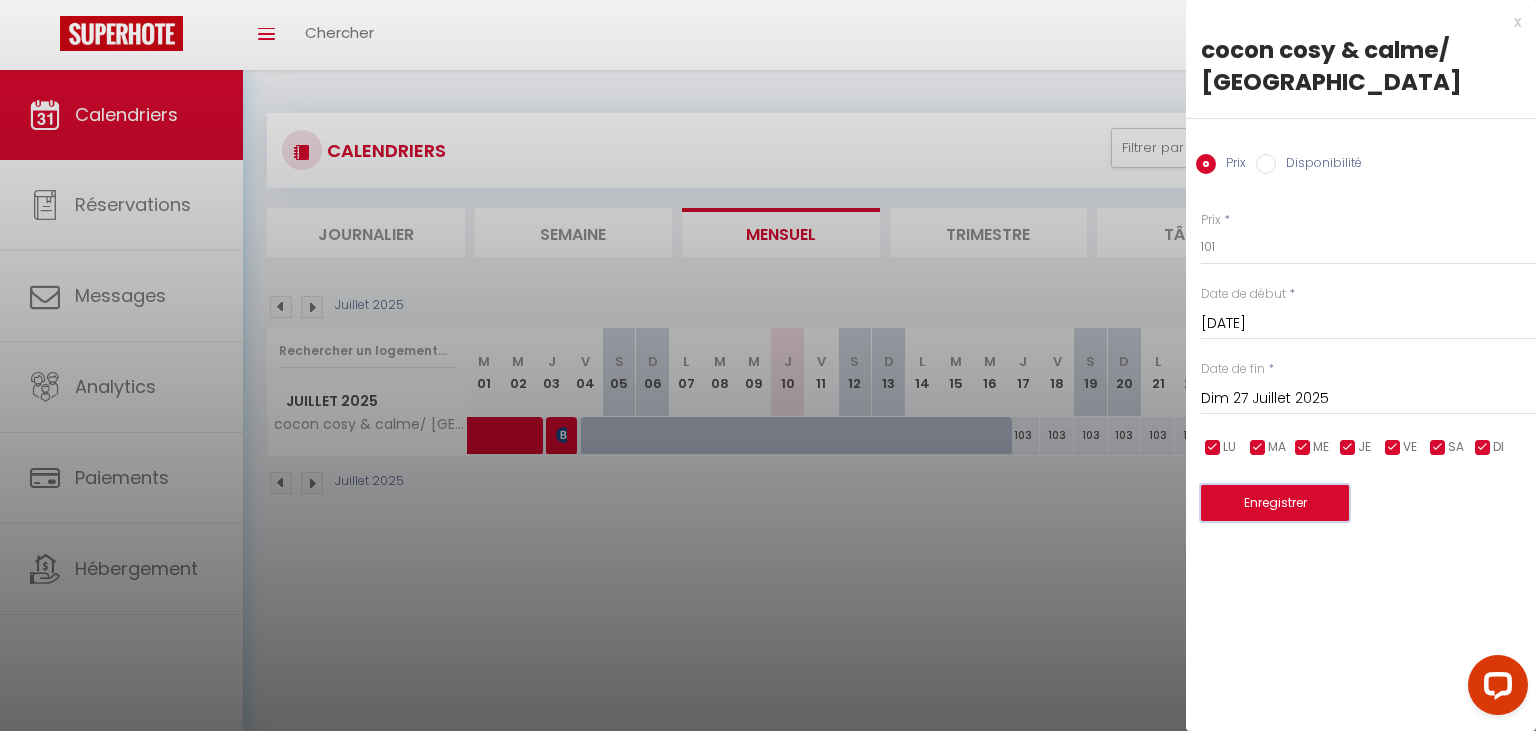 click on "Enregistrer" at bounding box center [1275, 503] 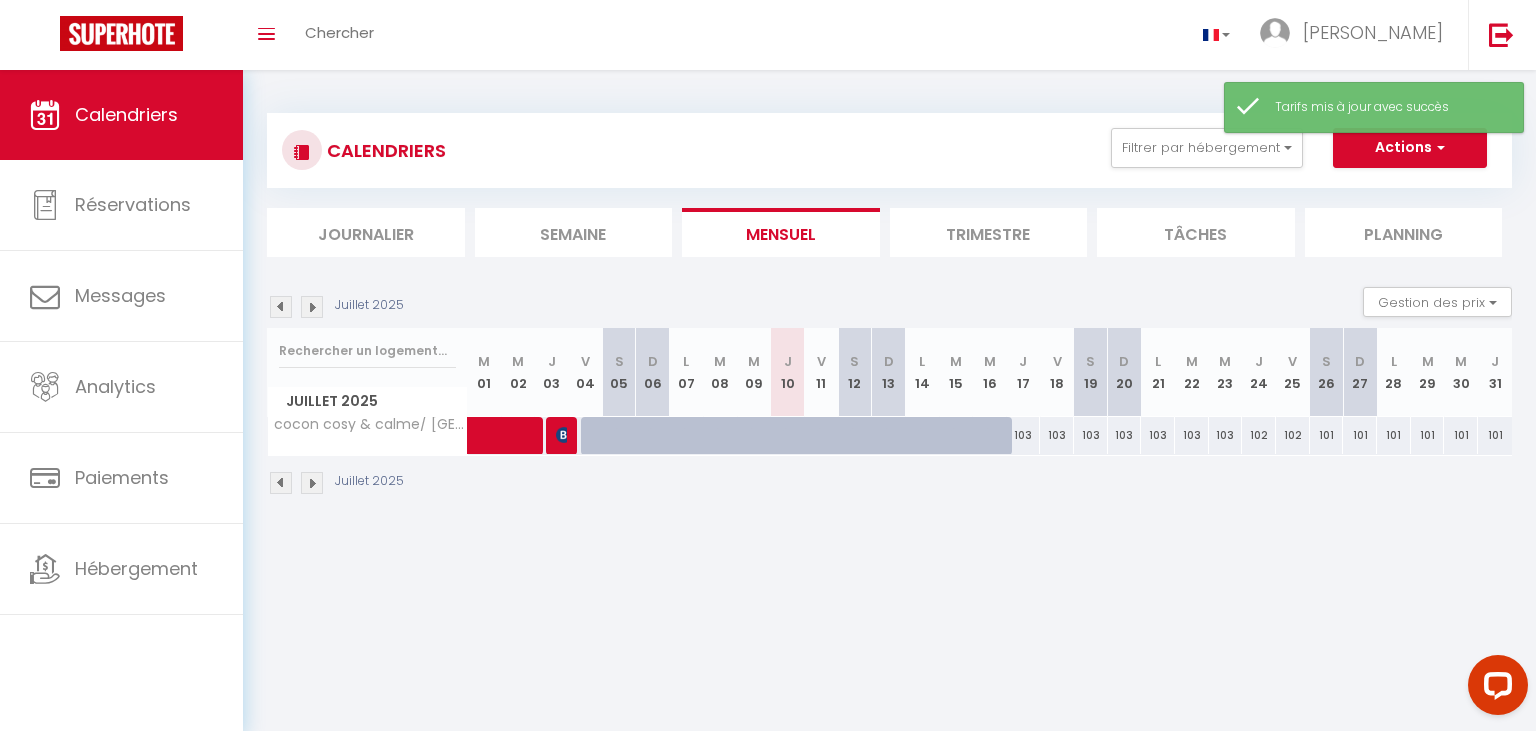 click at bounding box center [312, 307] 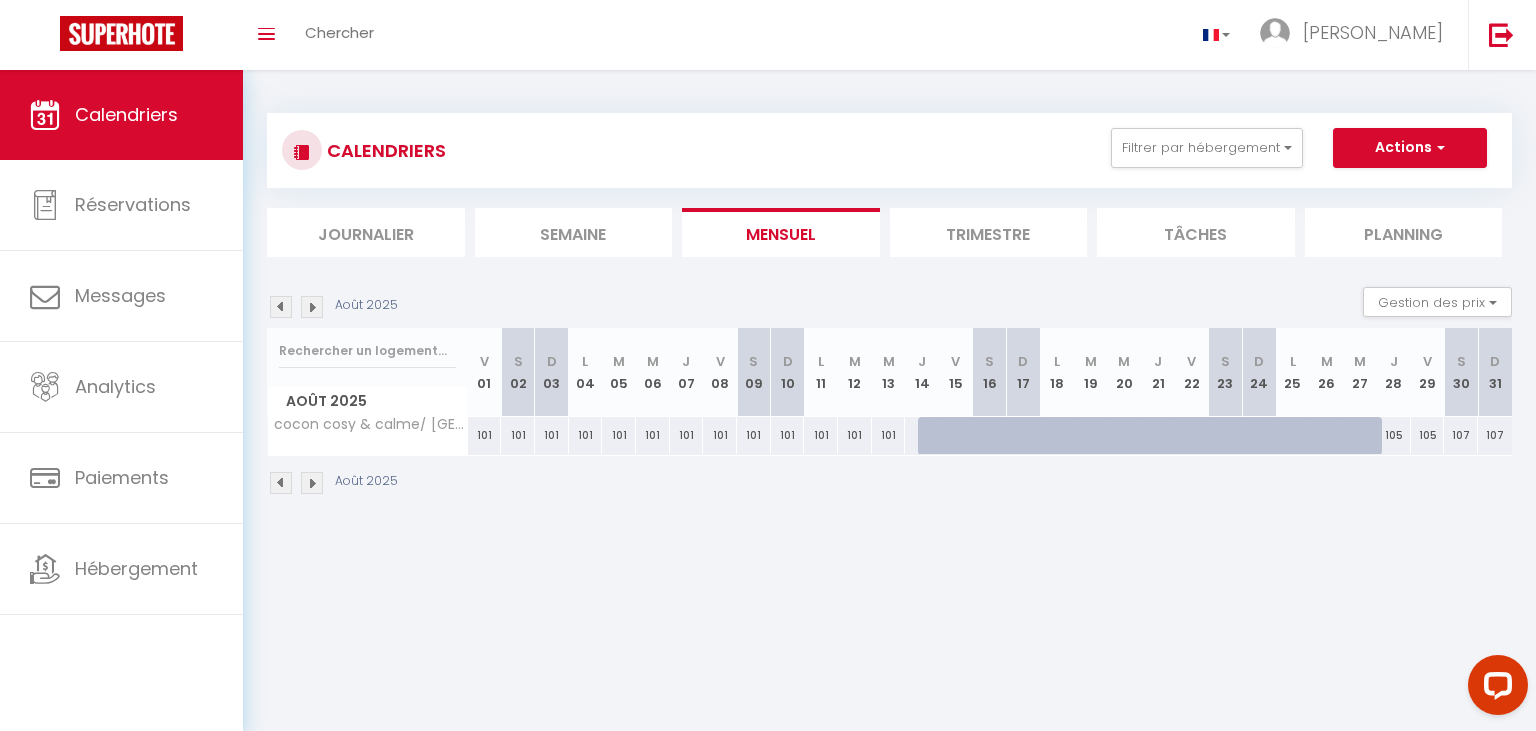 click at bounding box center [281, 307] 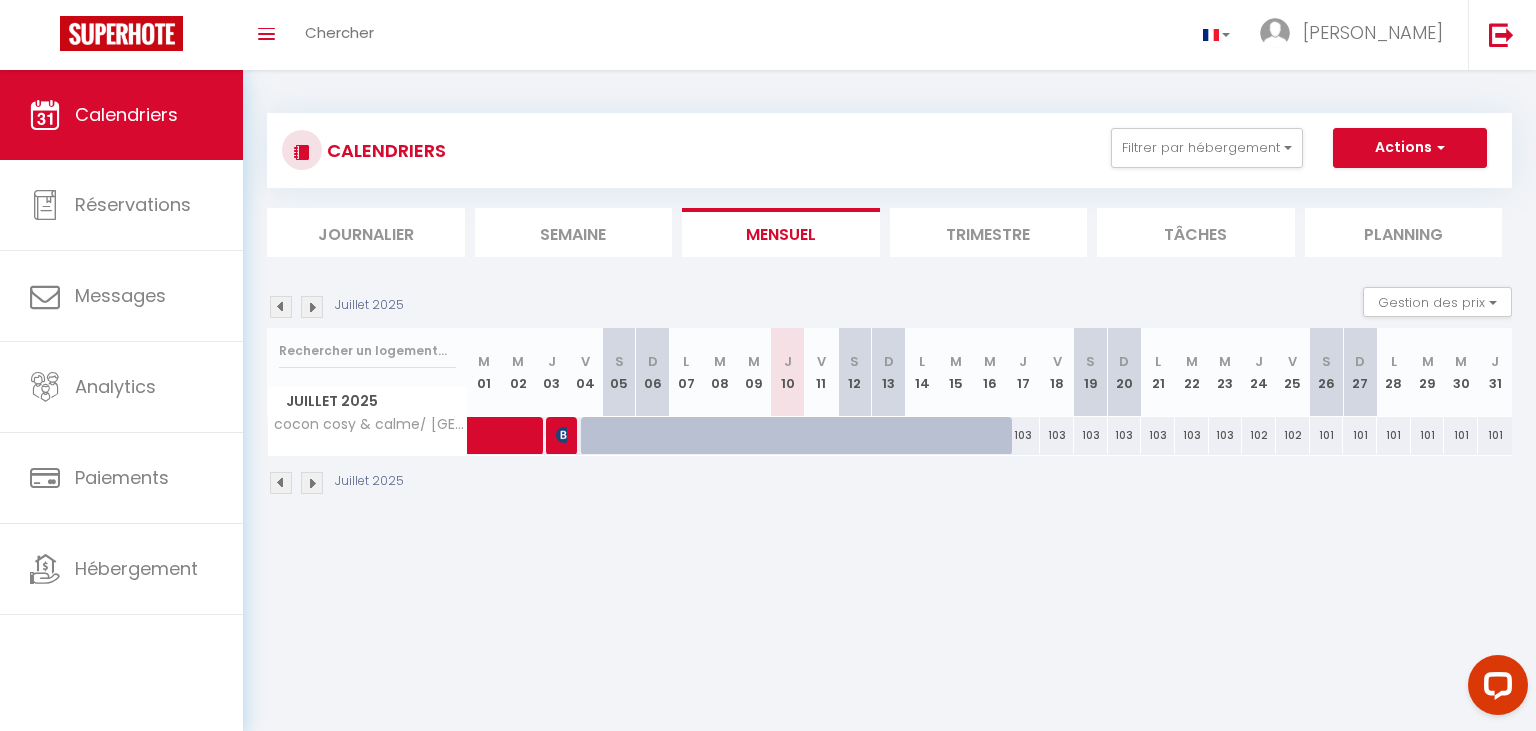 click at bounding box center (312, 307) 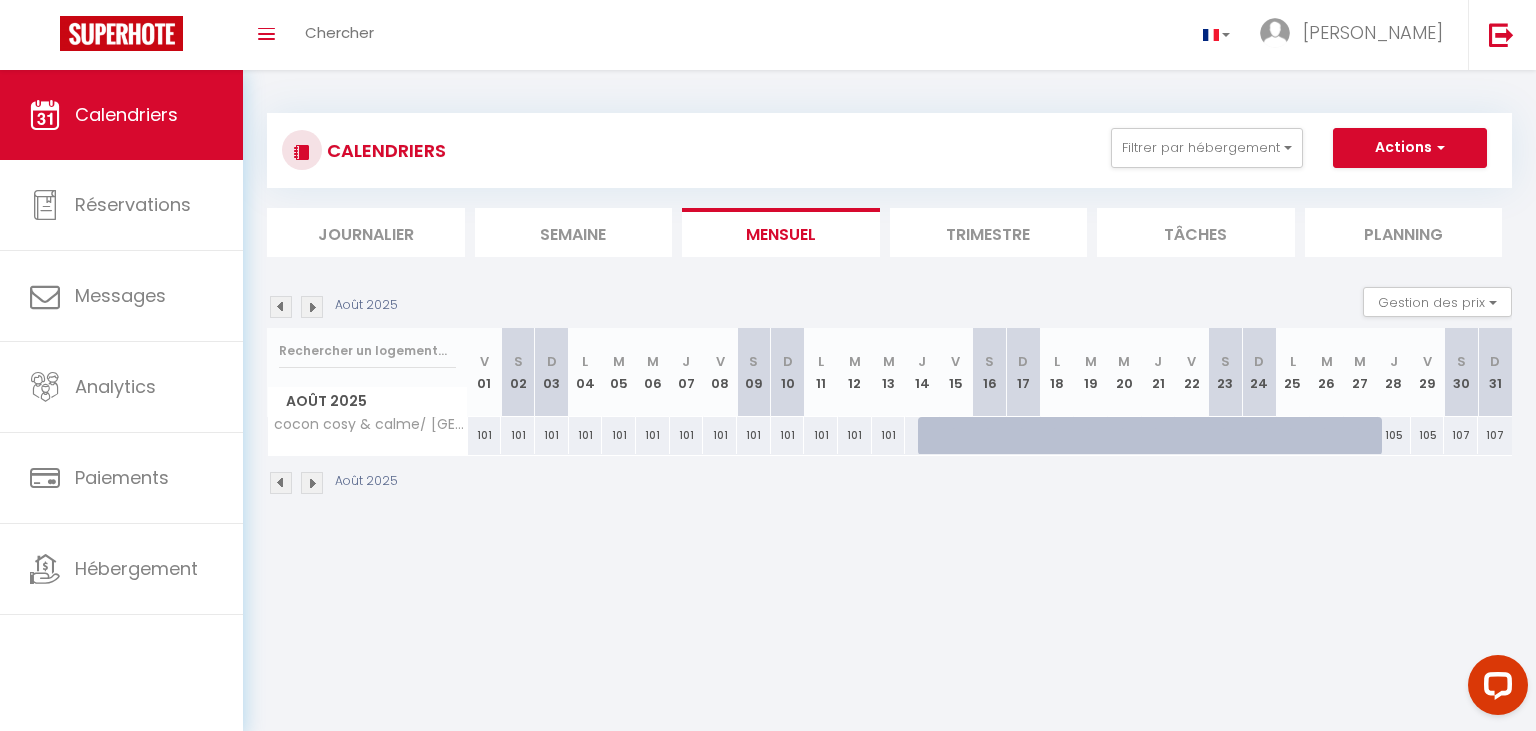 click at bounding box center [312, 307] 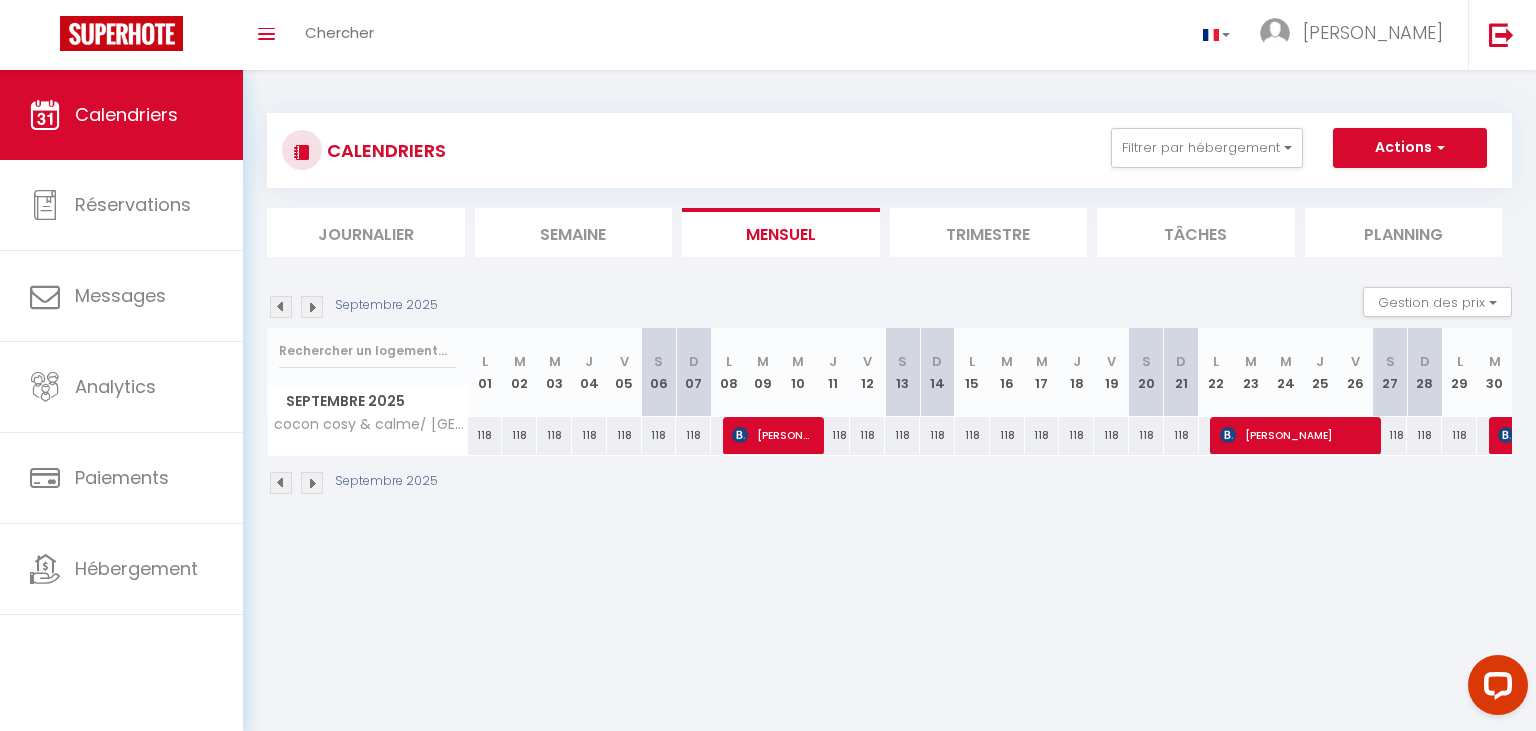 click at bounding box center (312, 307) 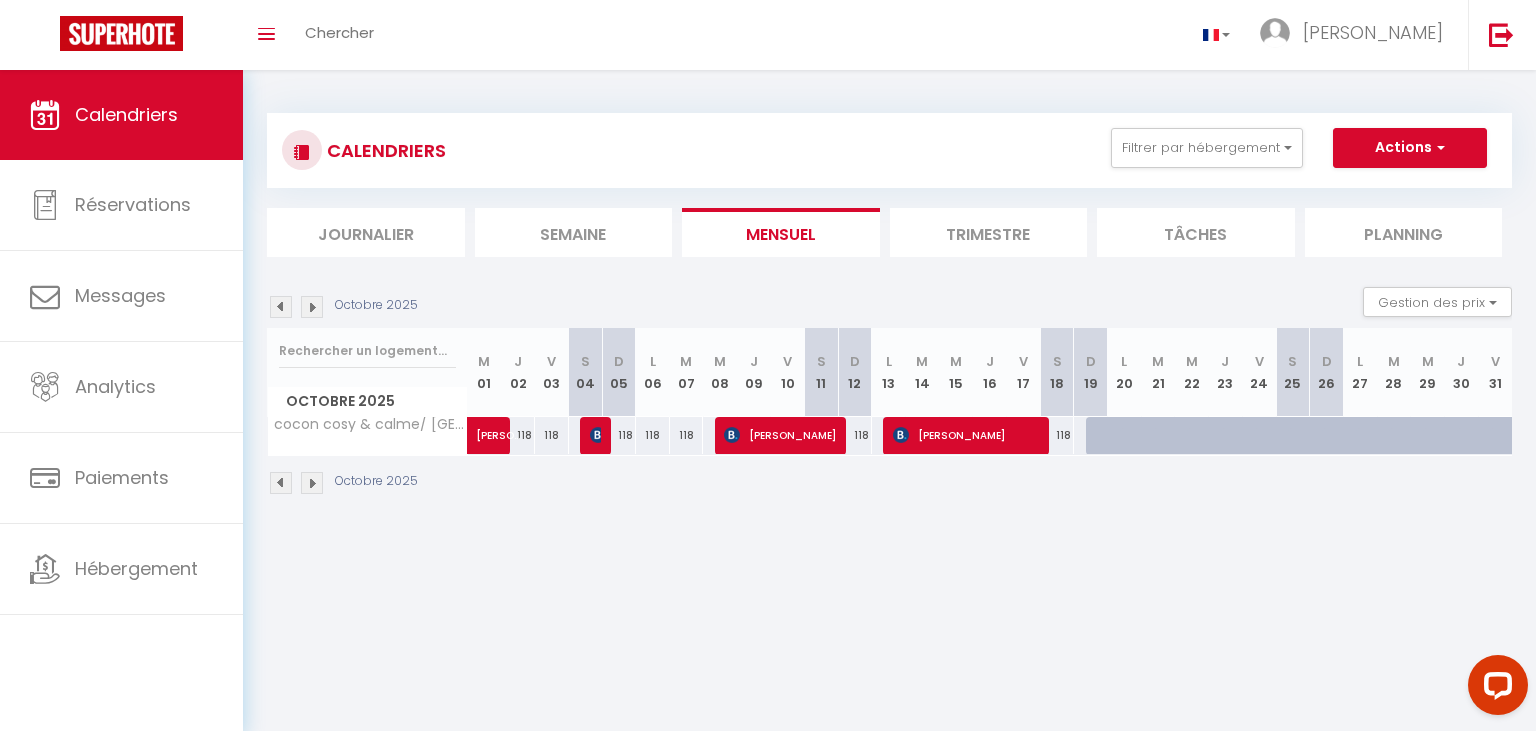 click at bounding box center (281, 307) 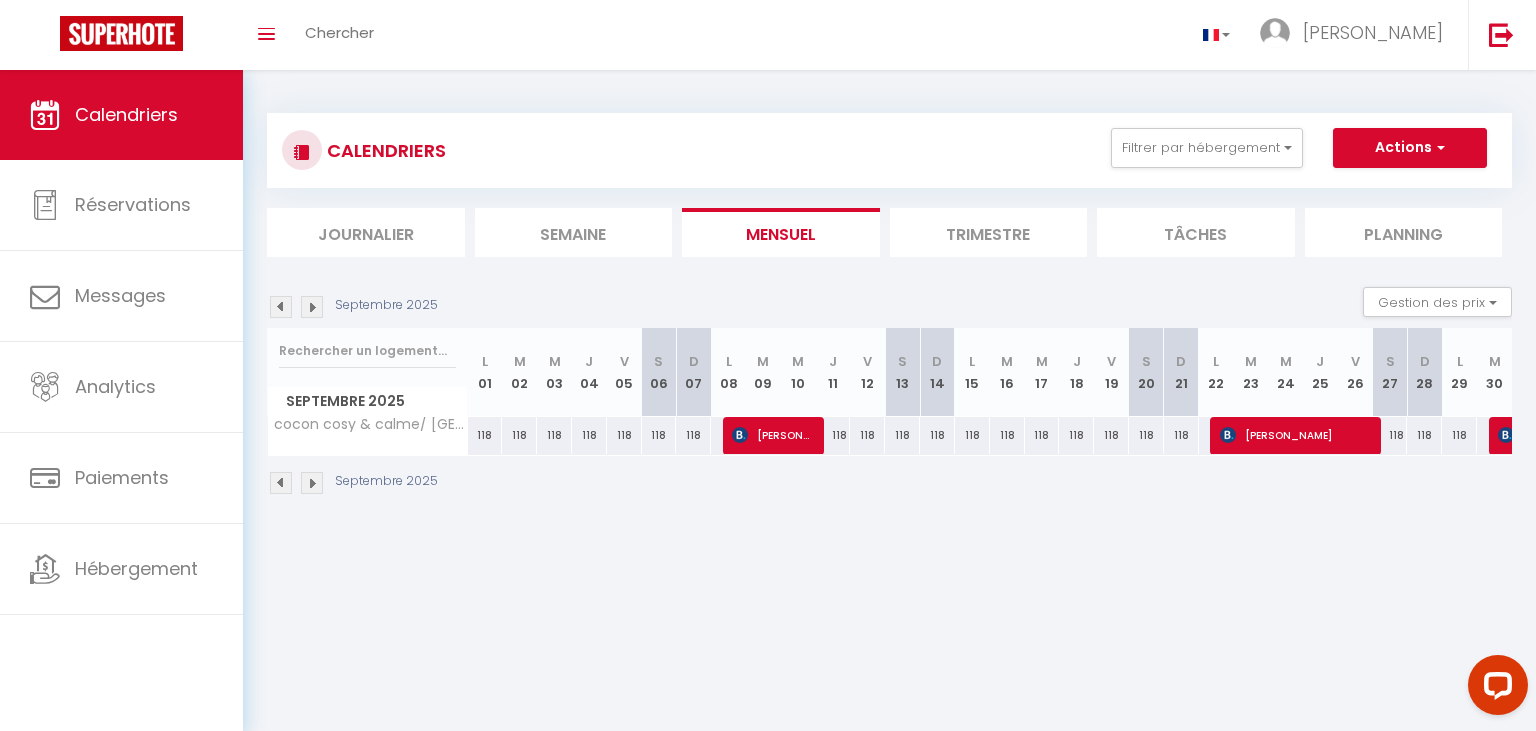 click at bounding box center [281, 307] 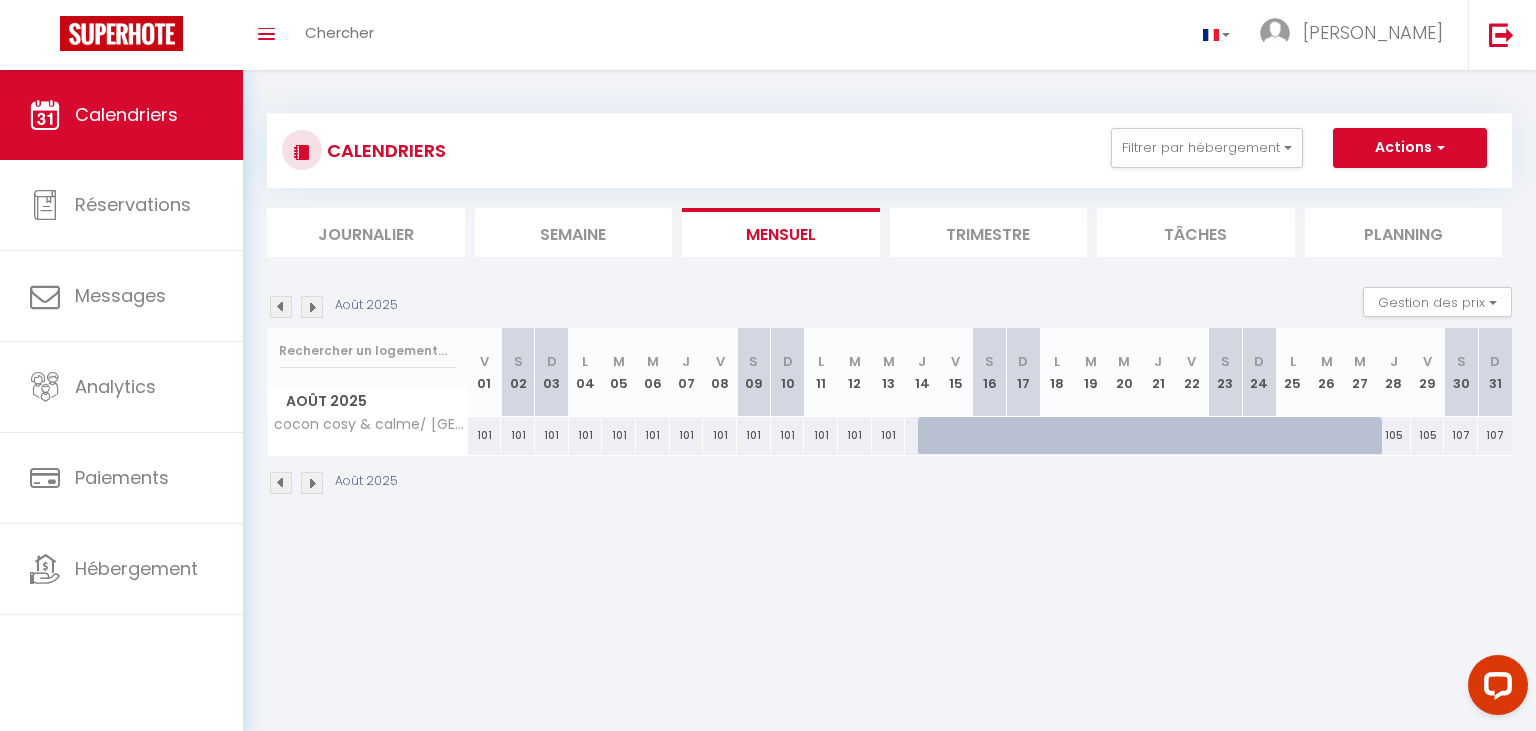click at bounding box center [281, 307] 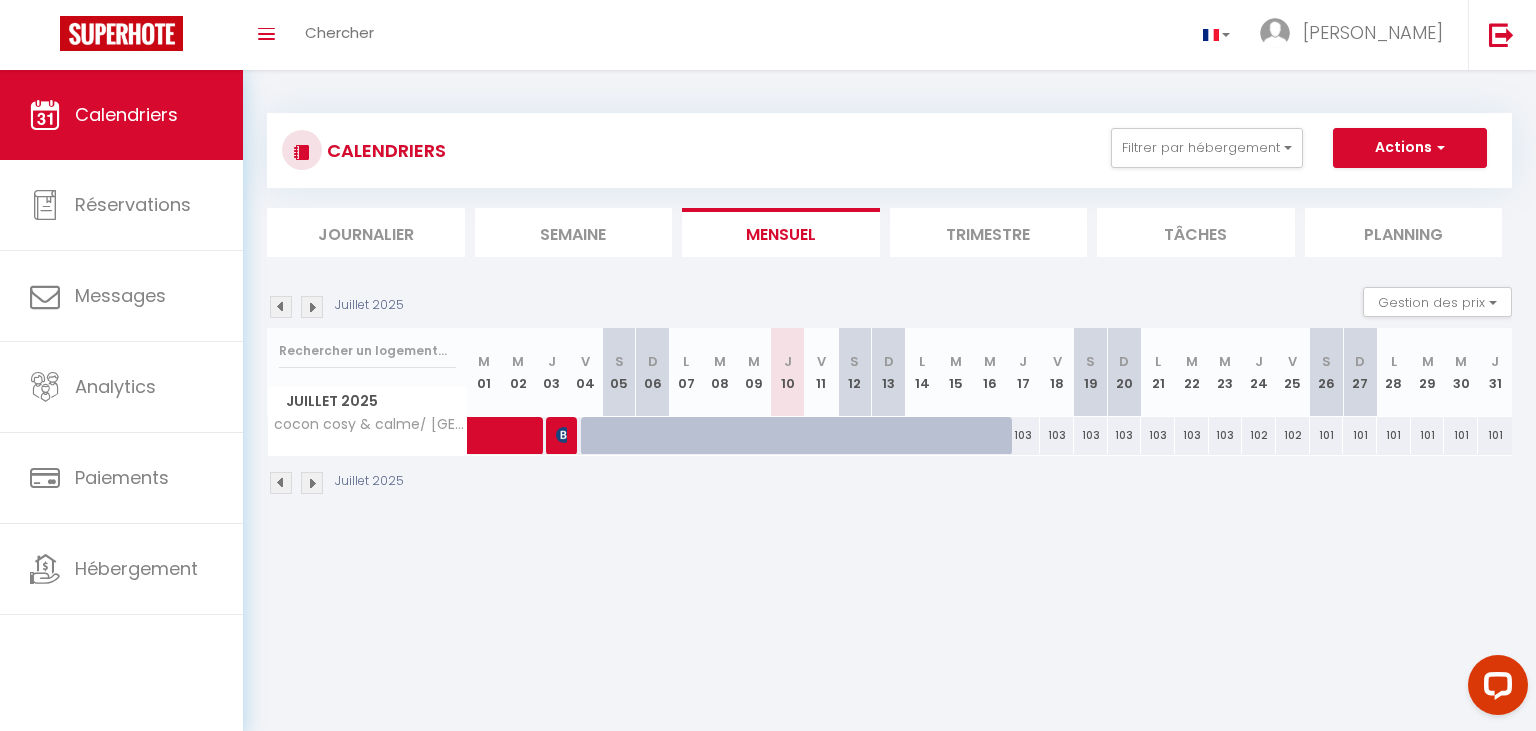 click at bounding box center [312, 307] 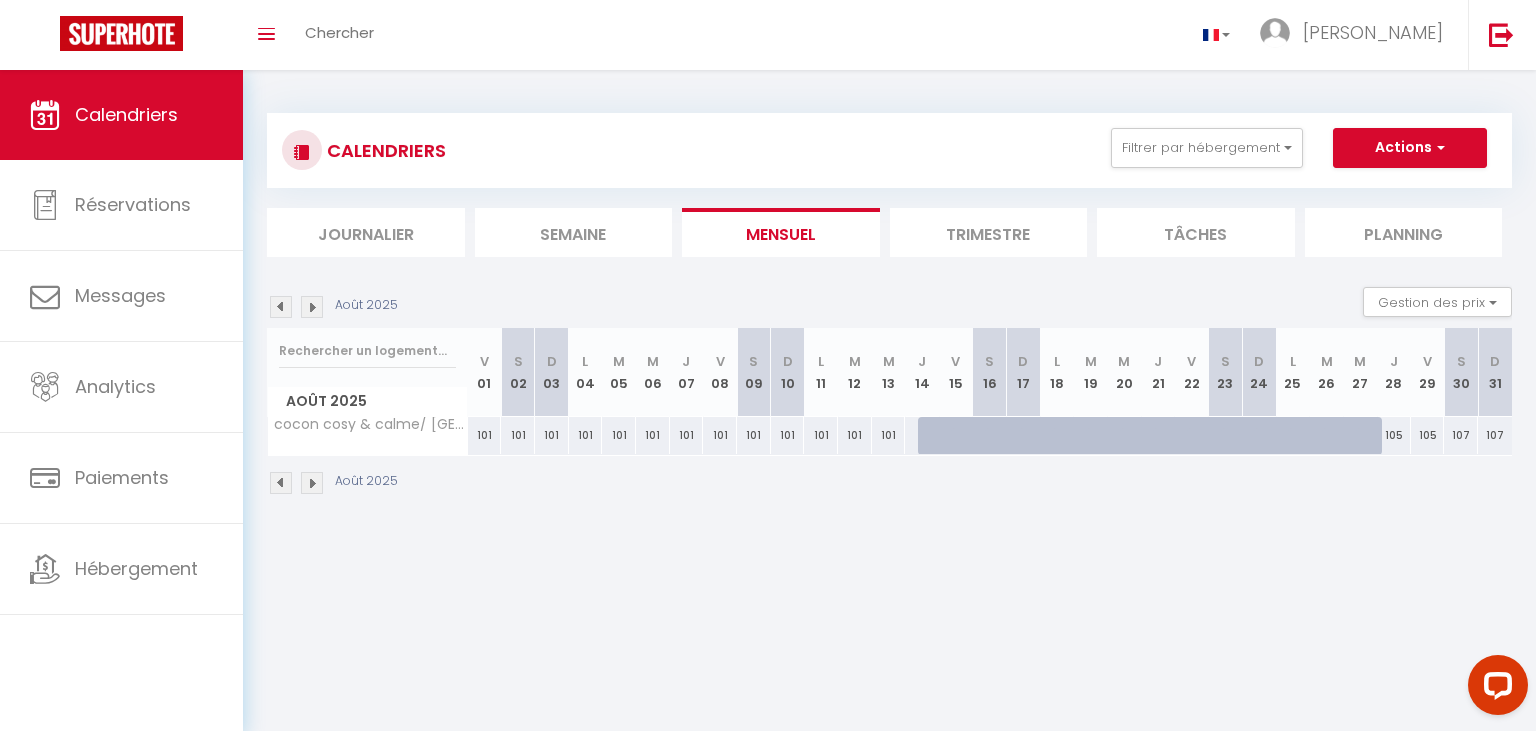 click on "Coaching SuperHote ce soir à 18h00, pour participer:  [URL][DOMAIN_NAME][SECURITY_DATA]   ×     Toggle navigation       Toggle Search     Toggle menubar     Chercher   BUTTON                 Anita   Paramètres            Résultat de la recherche   Aucun résultat     Calendriers     Réservations     Messages     Analytics      Paiements     Hébergement                   Résultat de la recherche   Id   Appart   Voyageur    Checkin   Checkout   Nuits   Pers.   Plateforme   Statut     Résultat de la recherche   Aucun résultat           CALENDRIERS
Filtrer par hébergement
Tous       cocon cosy & calme/ montmartre    Effacer   Sauvegarder
Actions
Nouvelle réservation   Exporter les réservations   Importer les réservations
Journalier
[GEOGRAPHIC_DATA]
Mensuel" at bounding box center [768, 435] 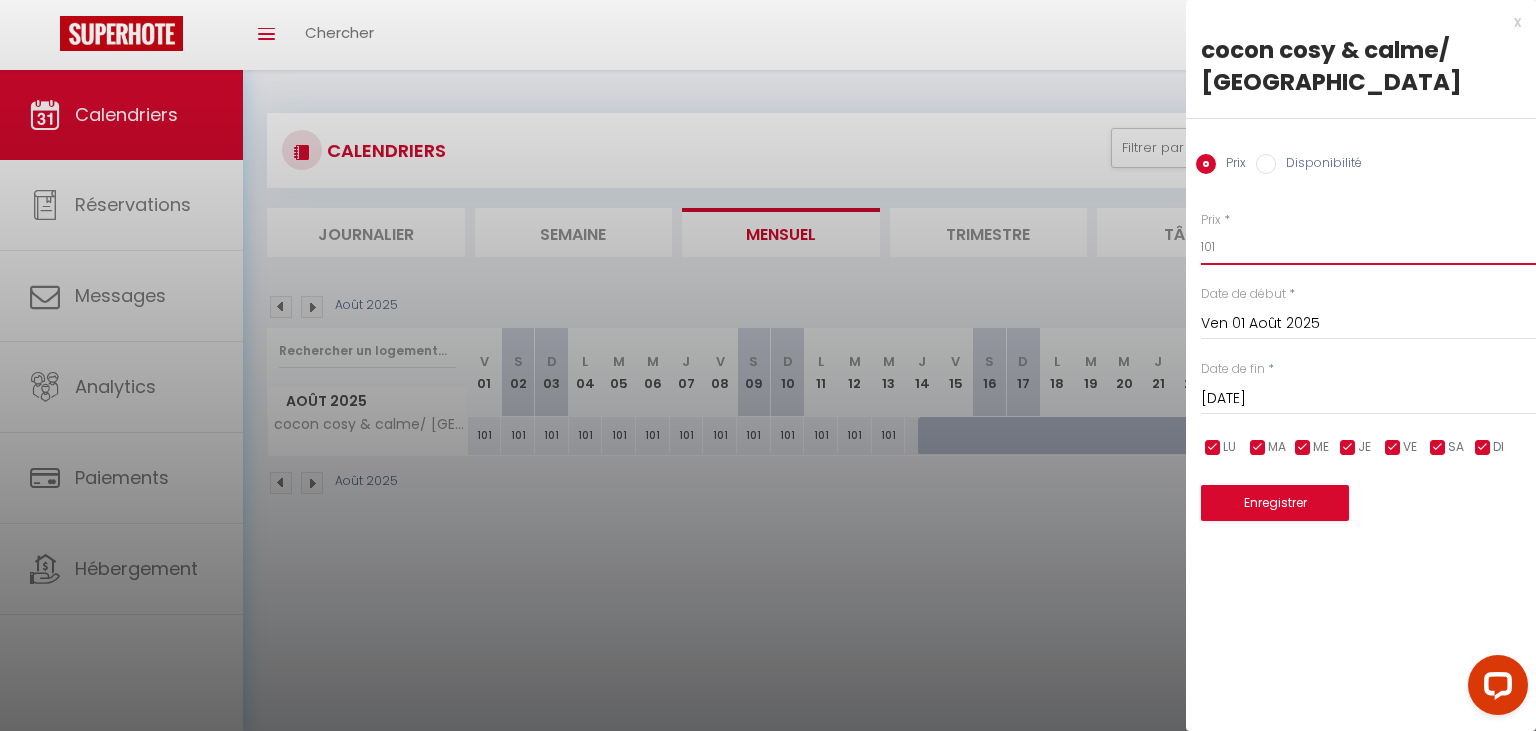 click on "101" at bounding box center [1368, 247] 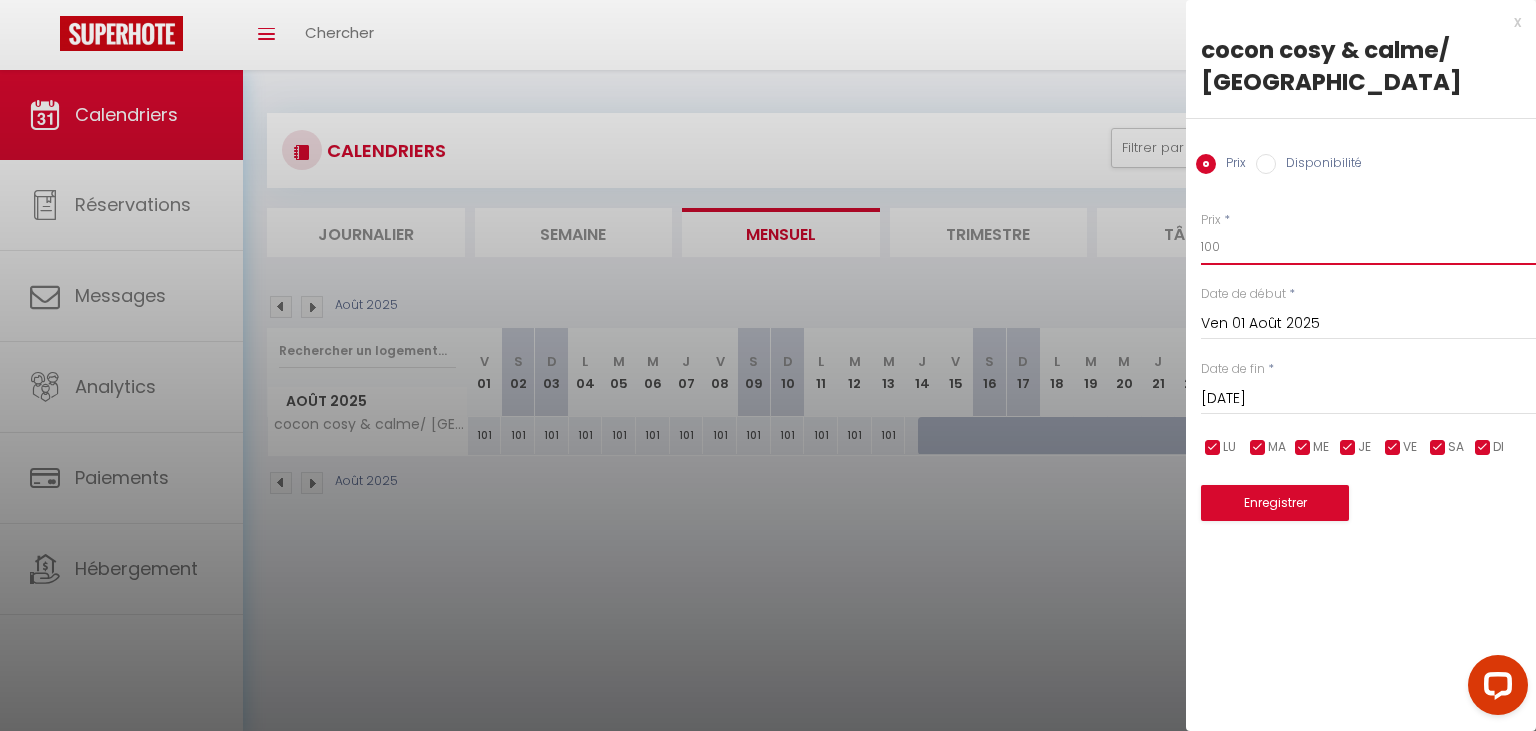 type on "100" 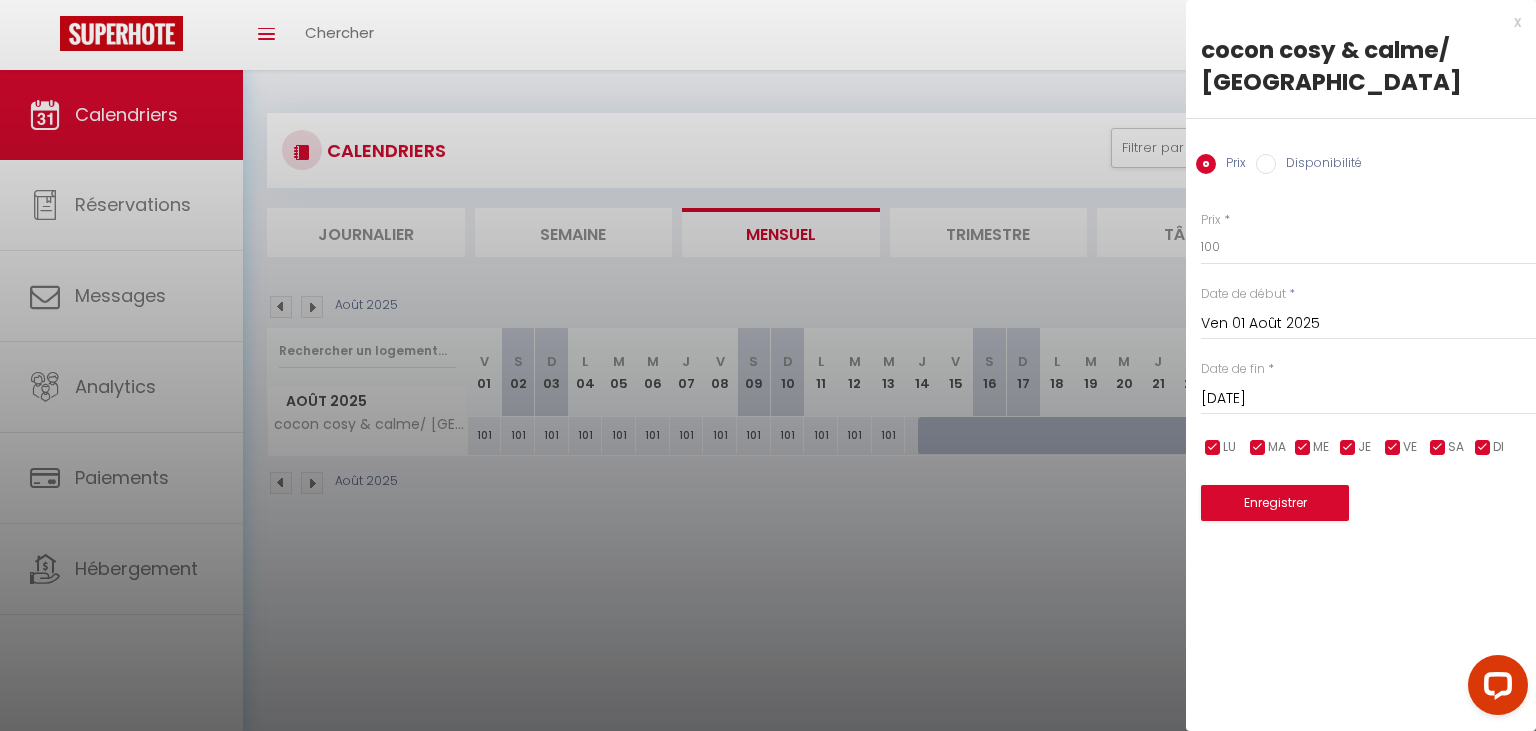 click on "[DATE]" at bounding box center [1368, 399] 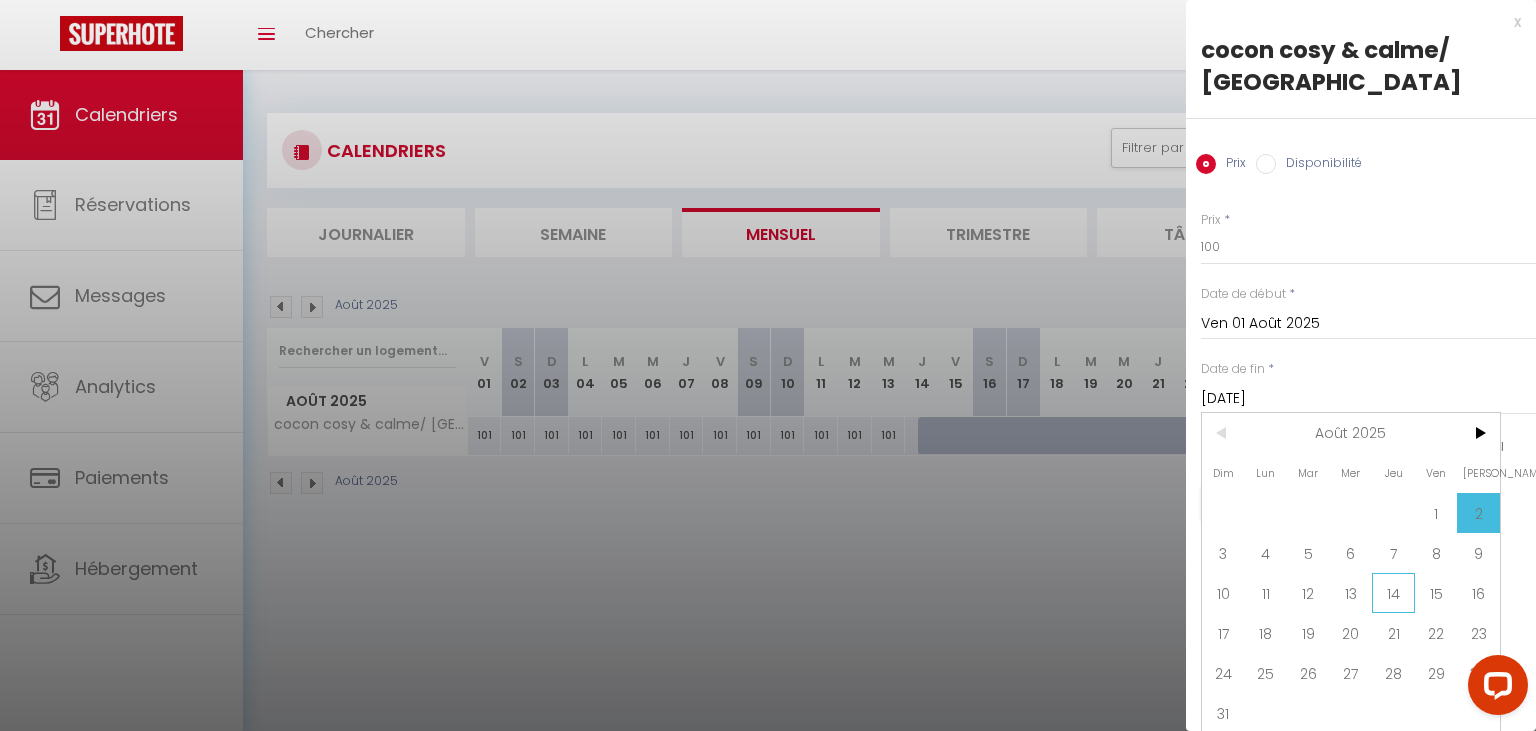 click on "14" at bounding box center [1393, 593] 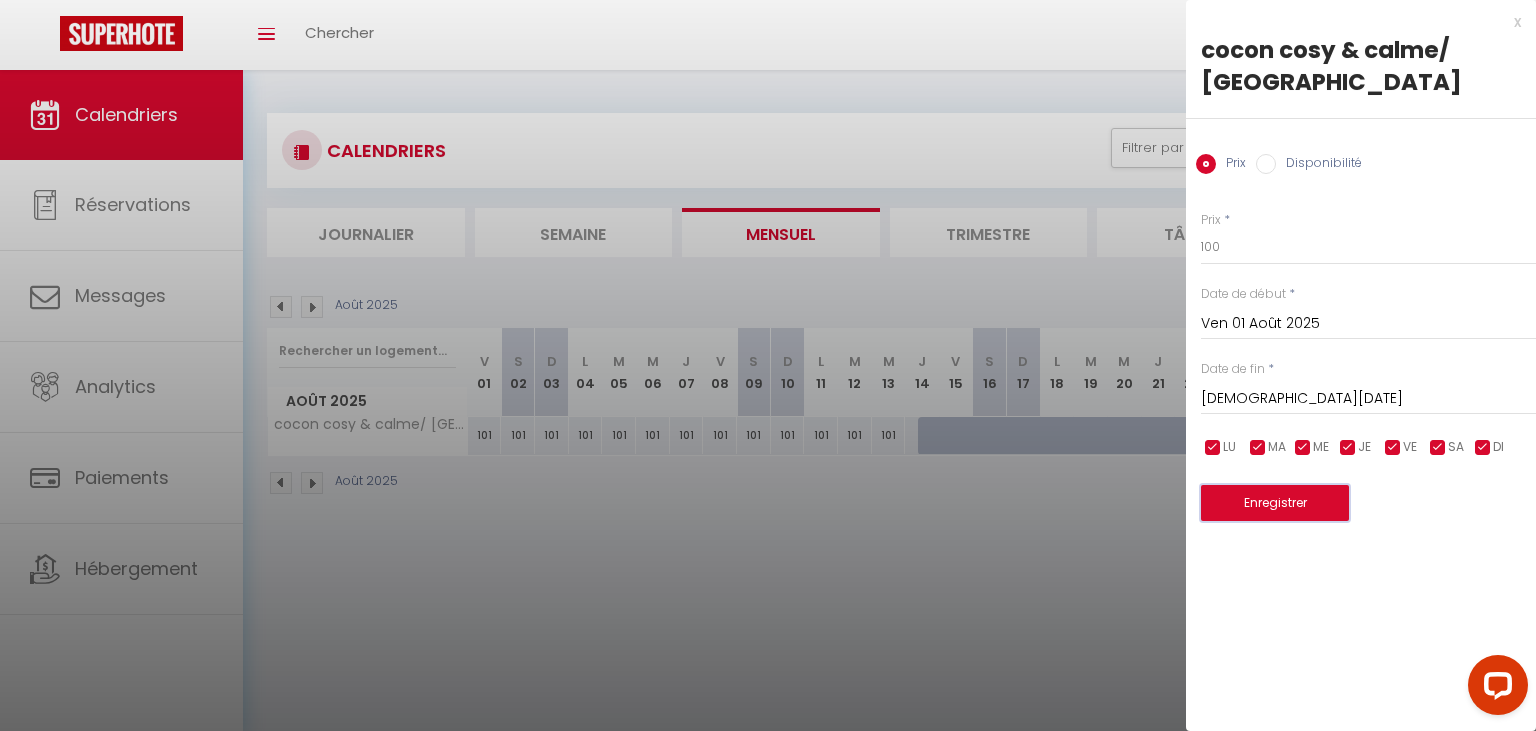 click on "Enregistrer" at bounding box center (1275, 503) 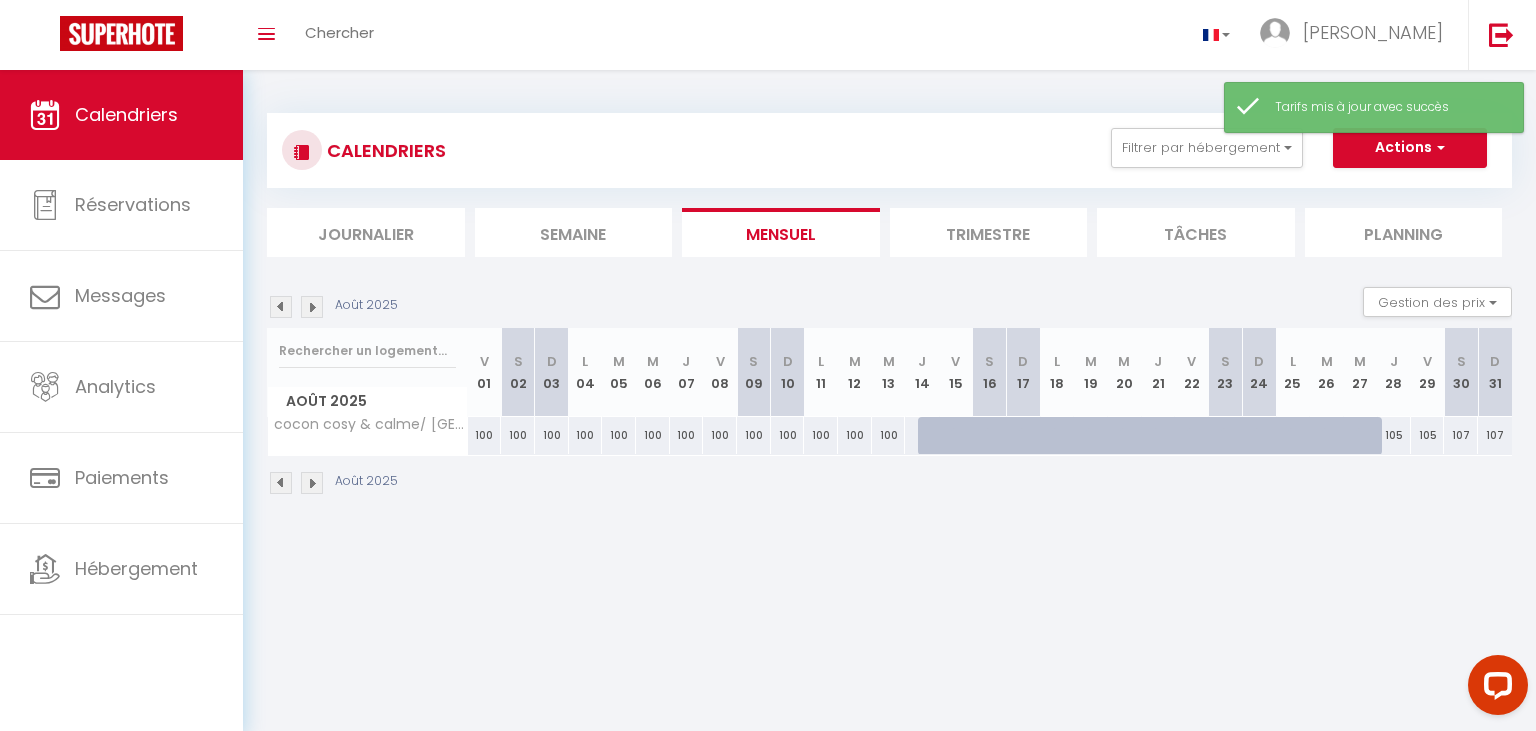 click at bounding box center (281, 307) 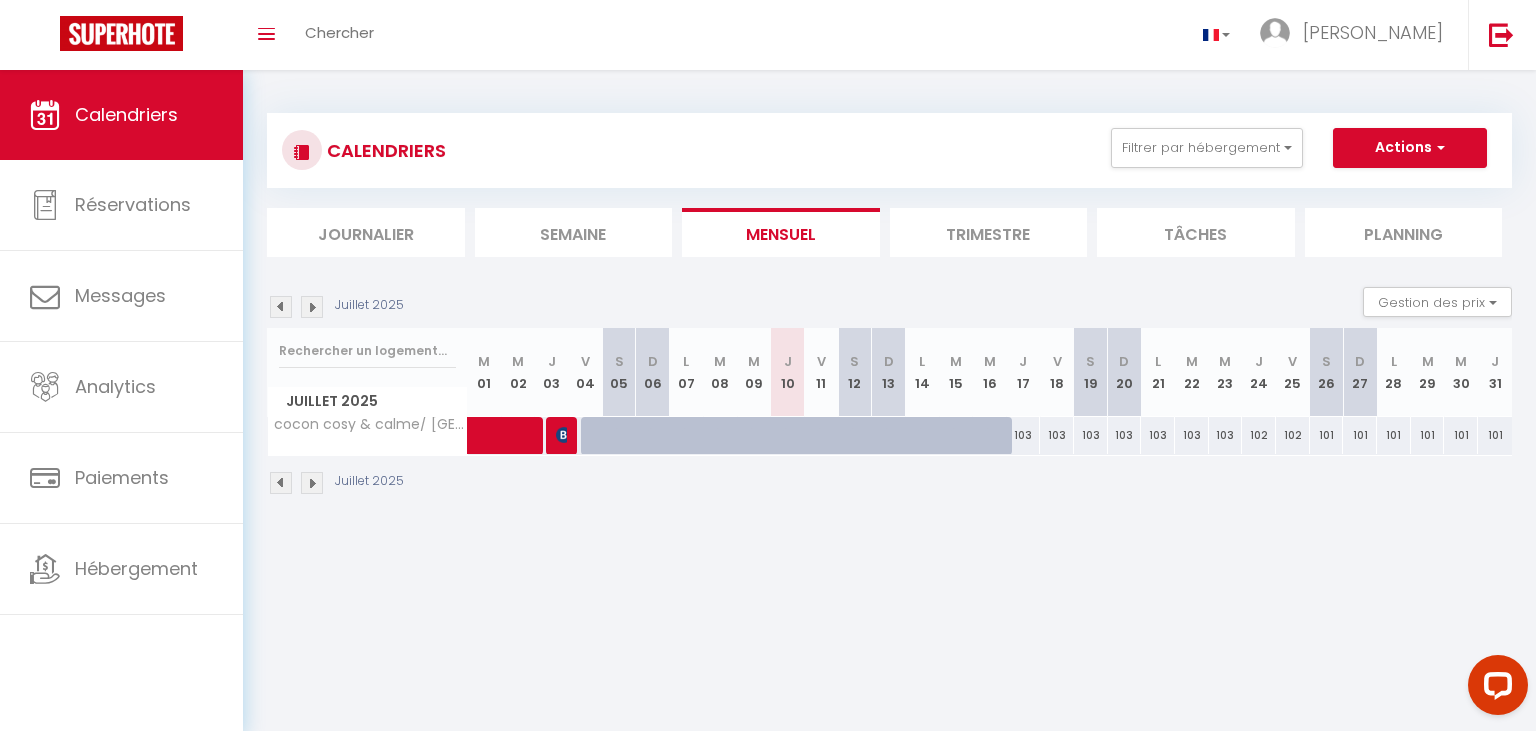click on "102" at bounding box center [1293, 435] 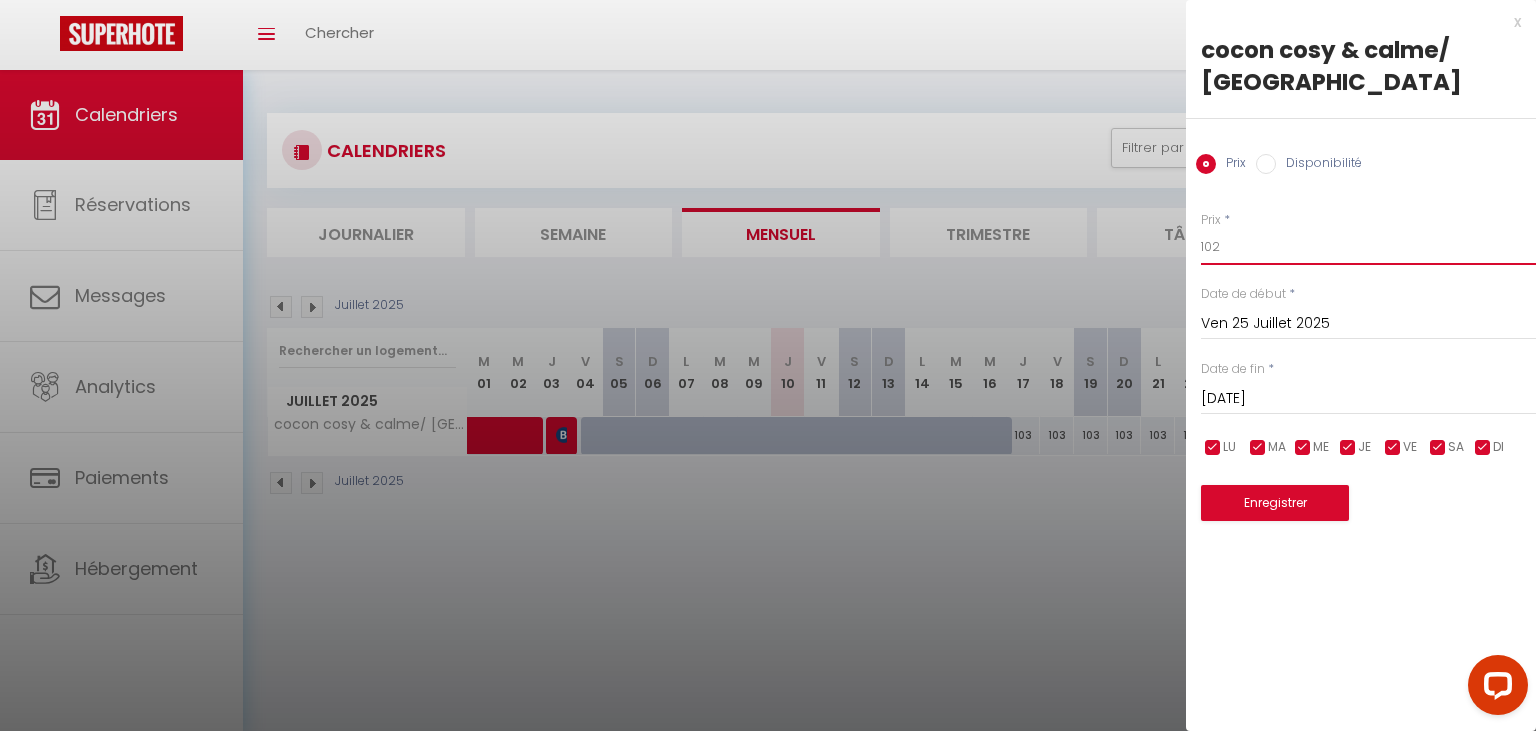 click on "102" at bounding box center (1368, 247) 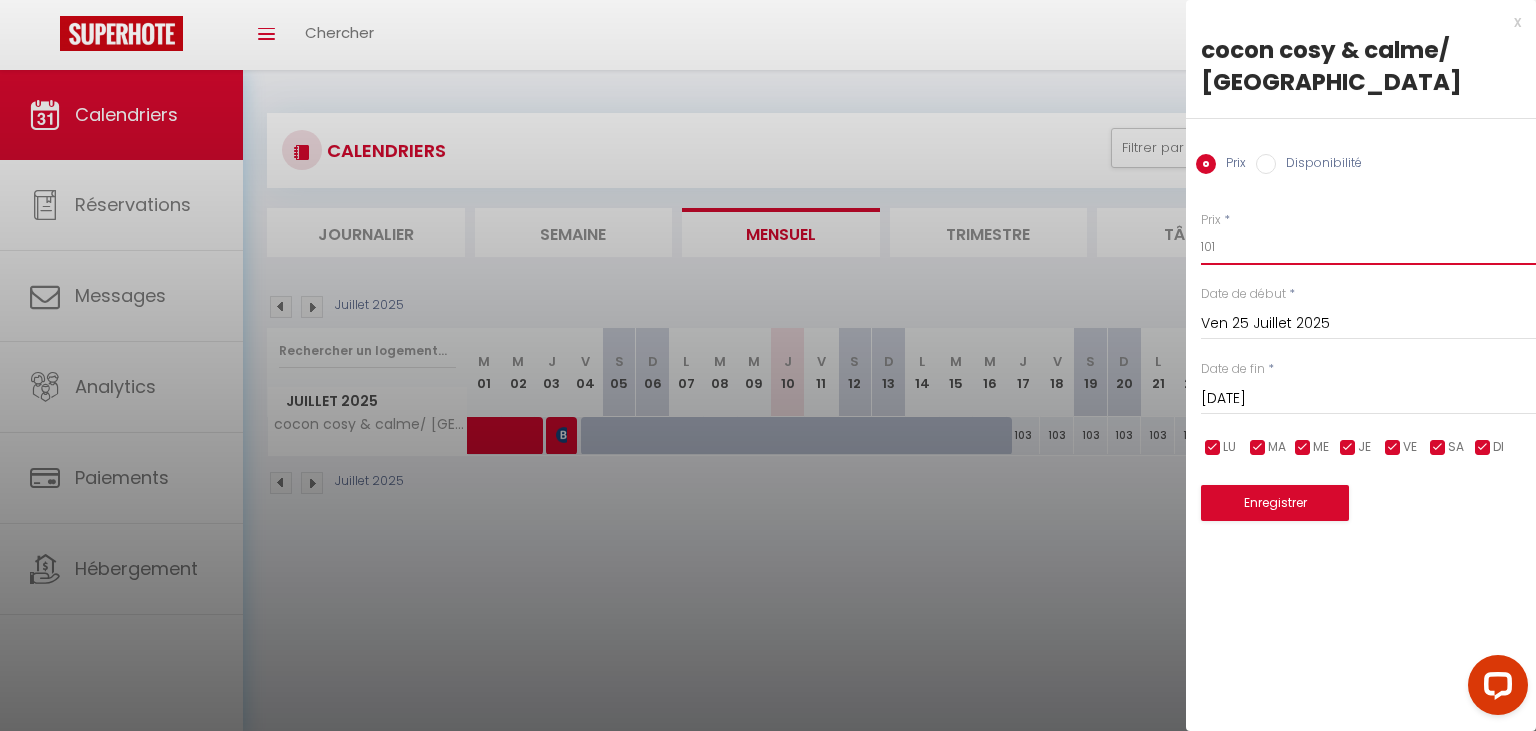 type on "101" 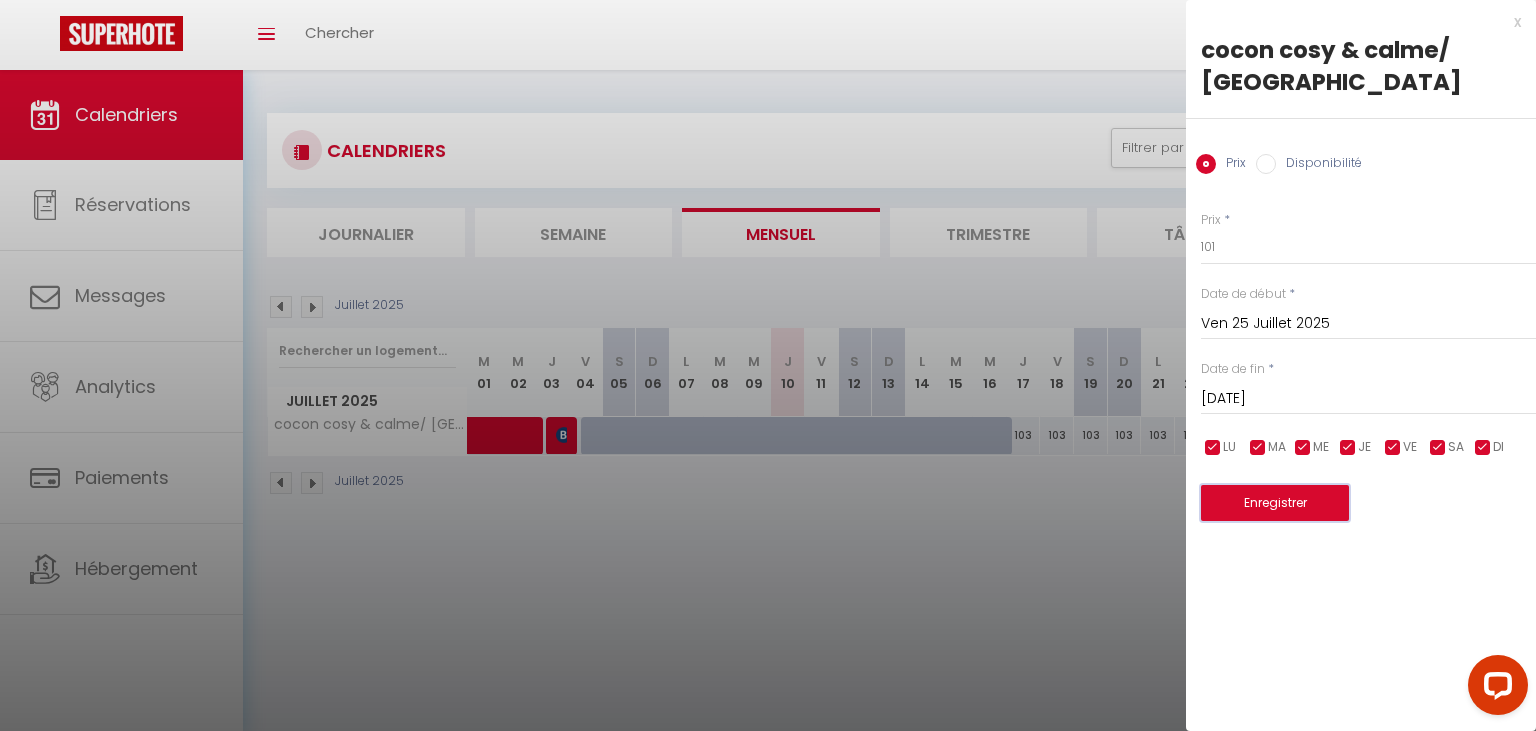 click on "Enregistrer" at bounding box center [1275, 503] 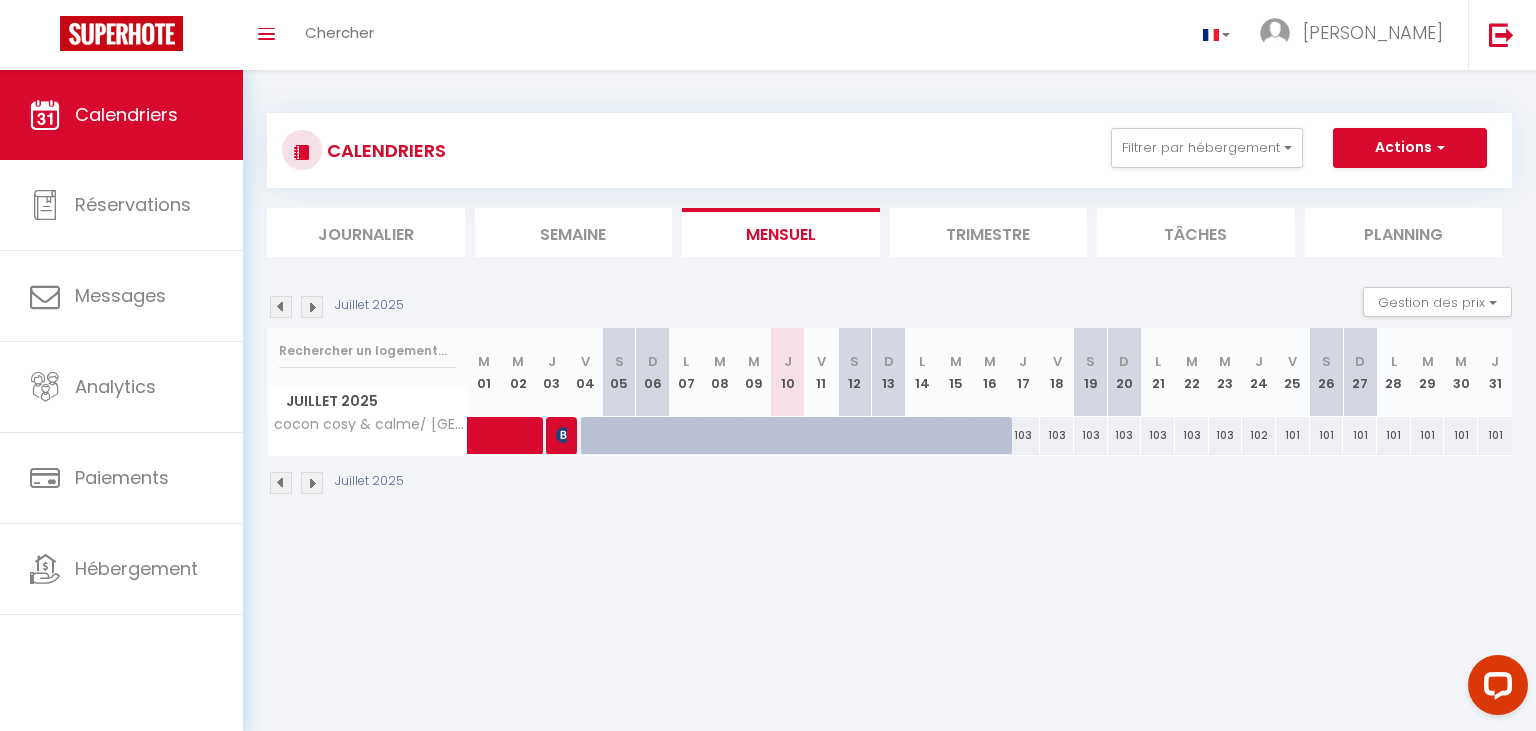 click at bounding box center [312, 307] 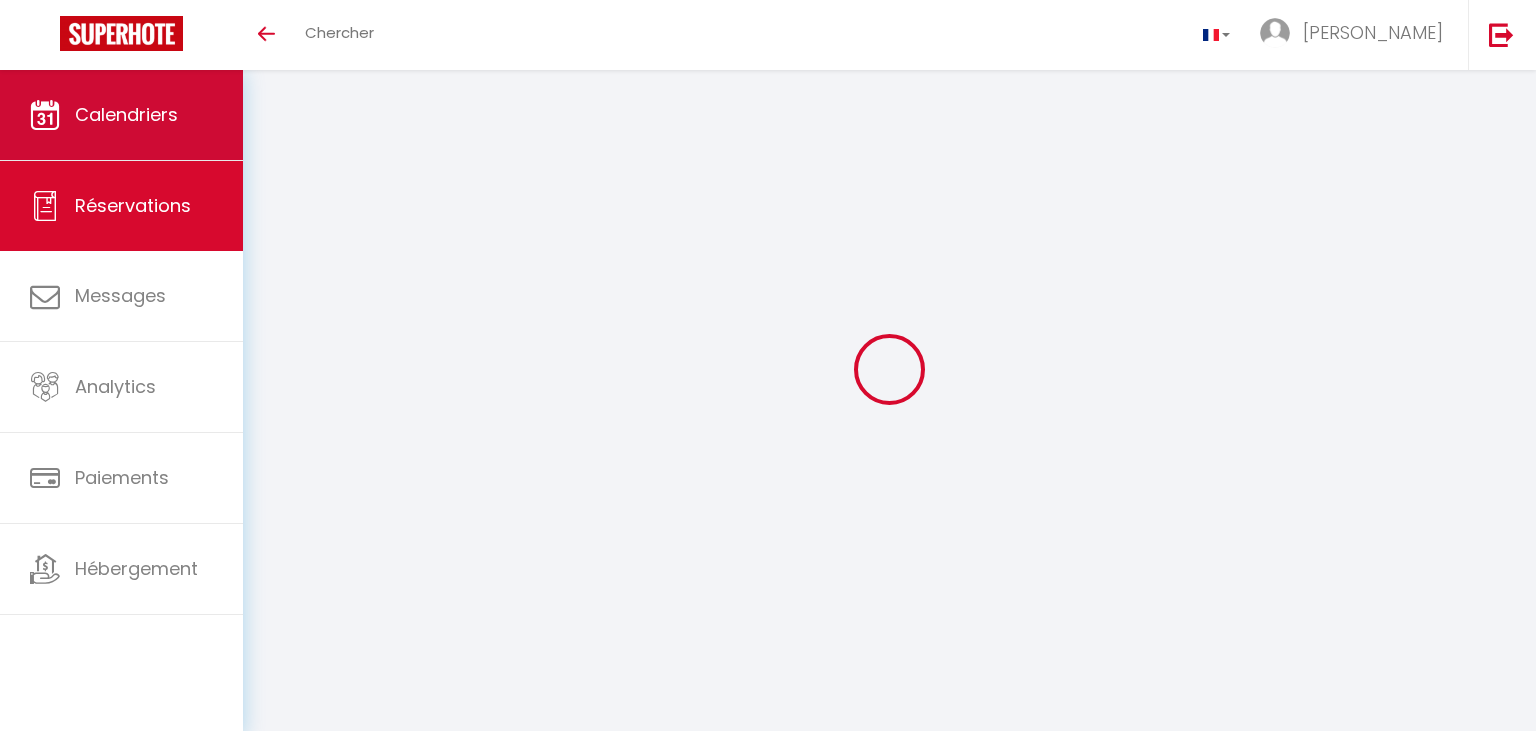 scroll, scrollTop: 0, scrollLeft: 0, axis: both 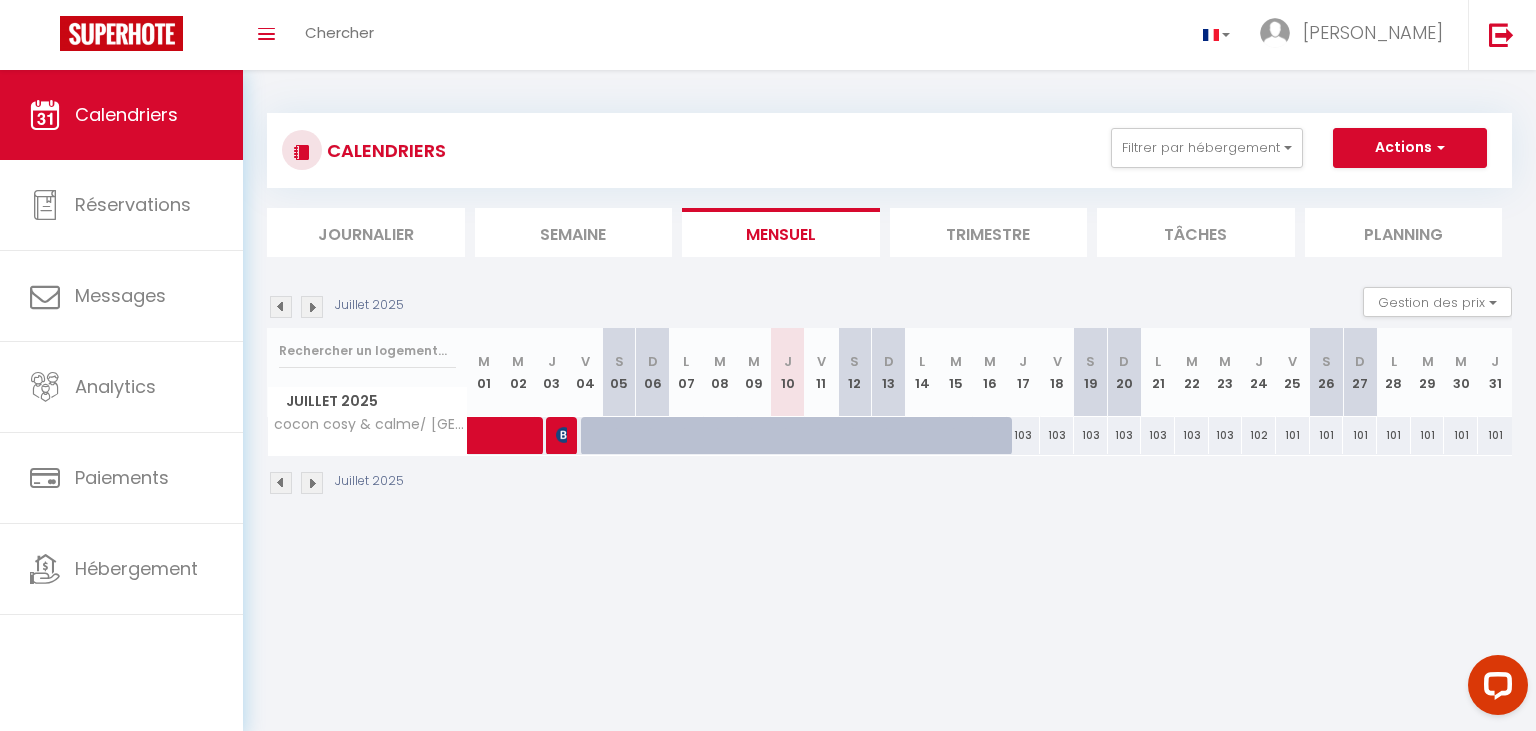 click on "101" at bounding box center [1293, 435] 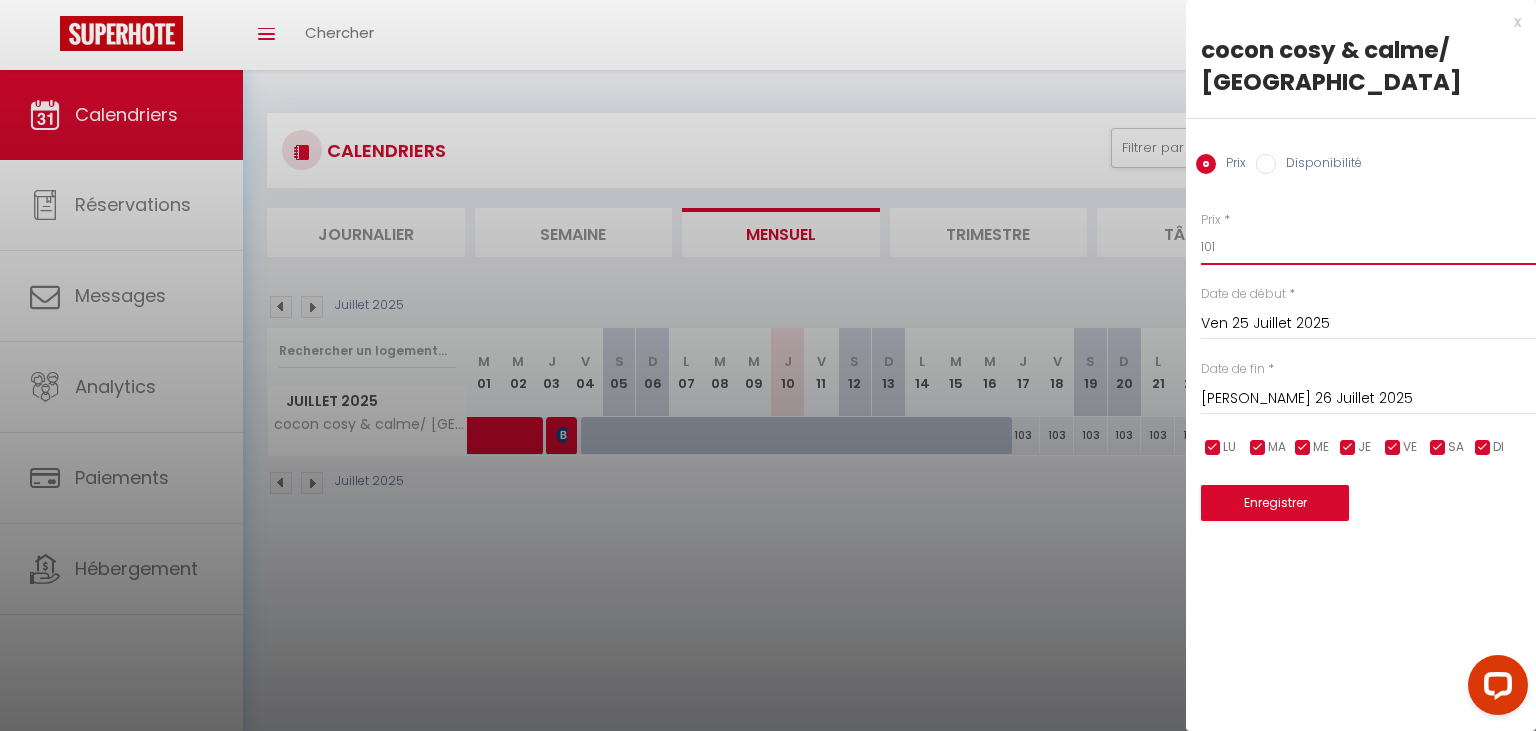 click on "101" at bounding box center (1368, 247) 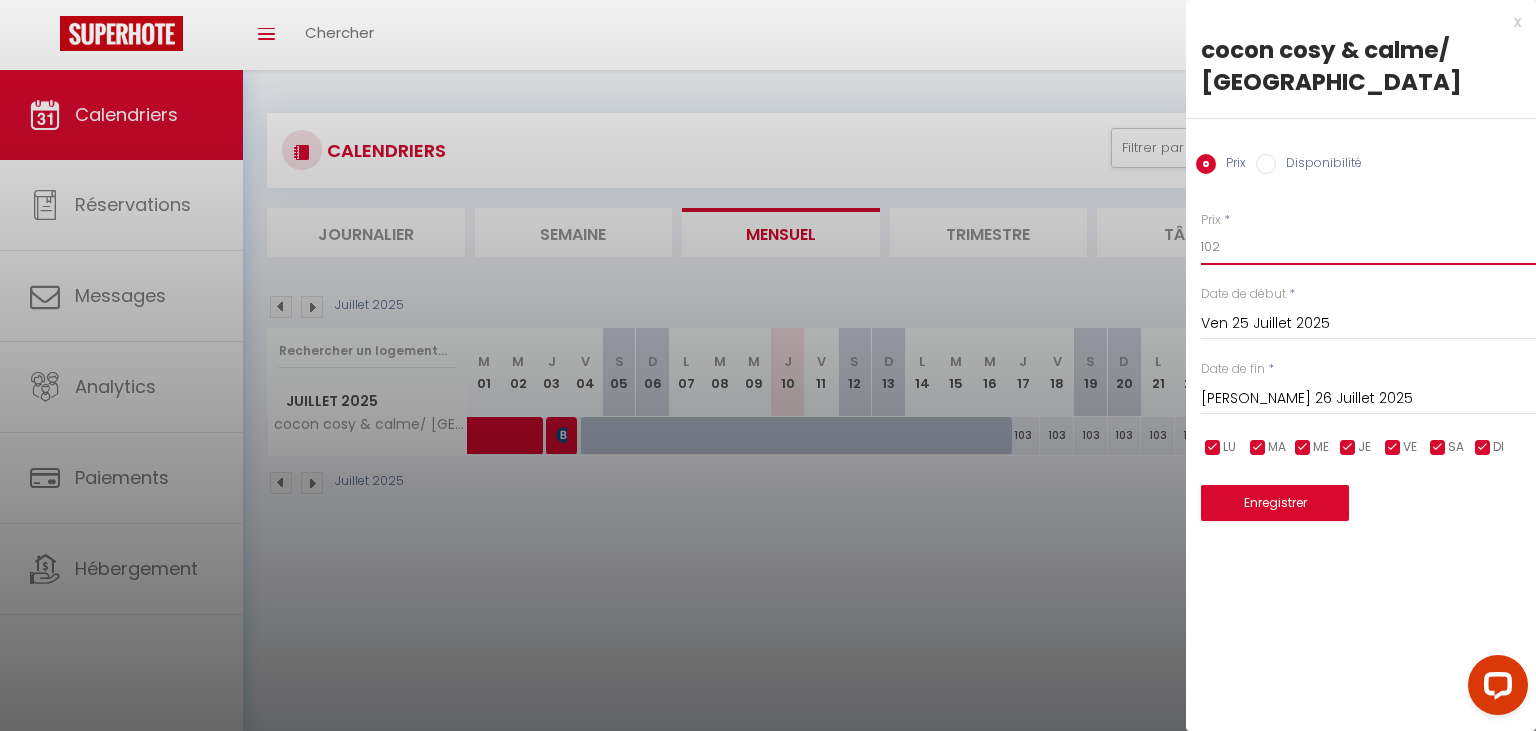 type on "102" 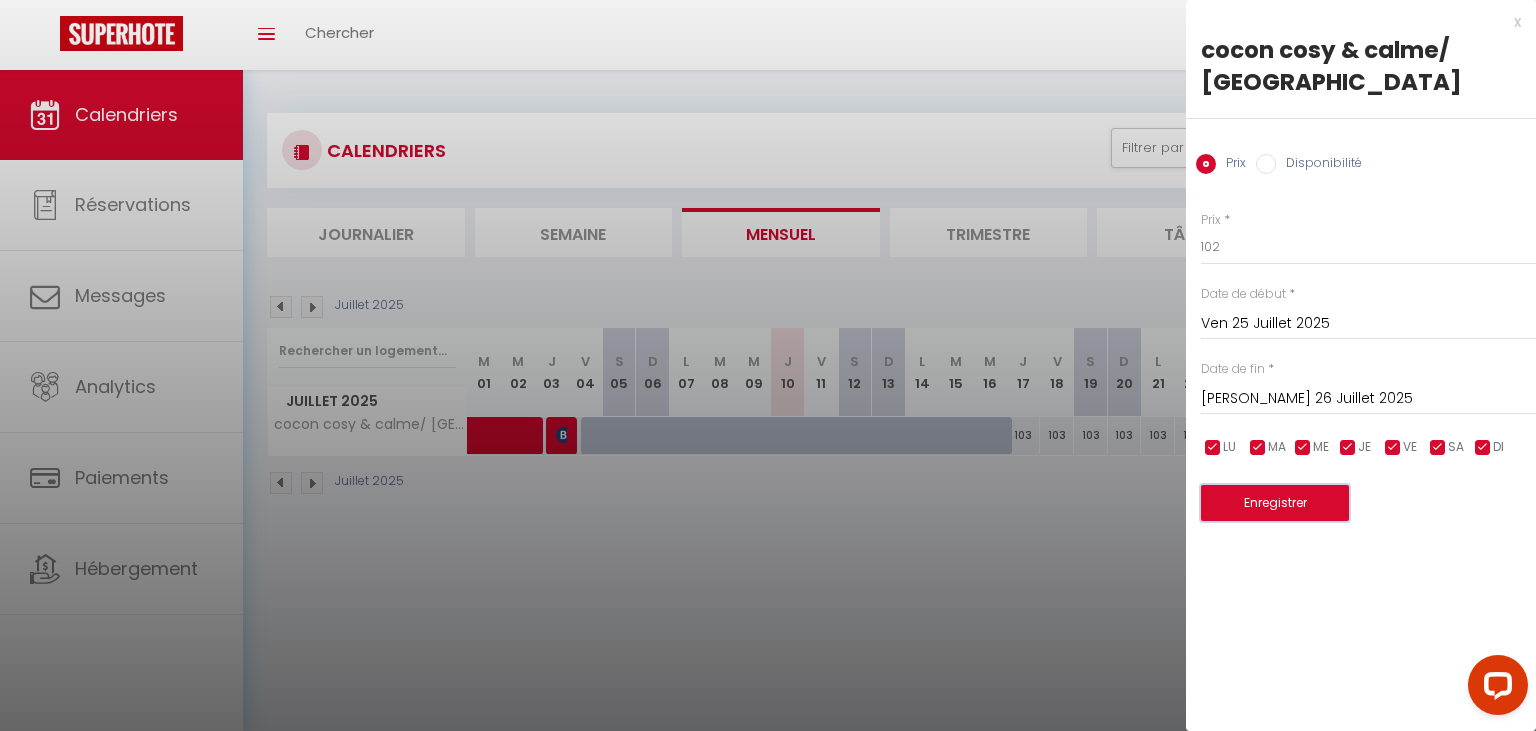 click on "Enregistrer" at bounding box center [1275, 503] 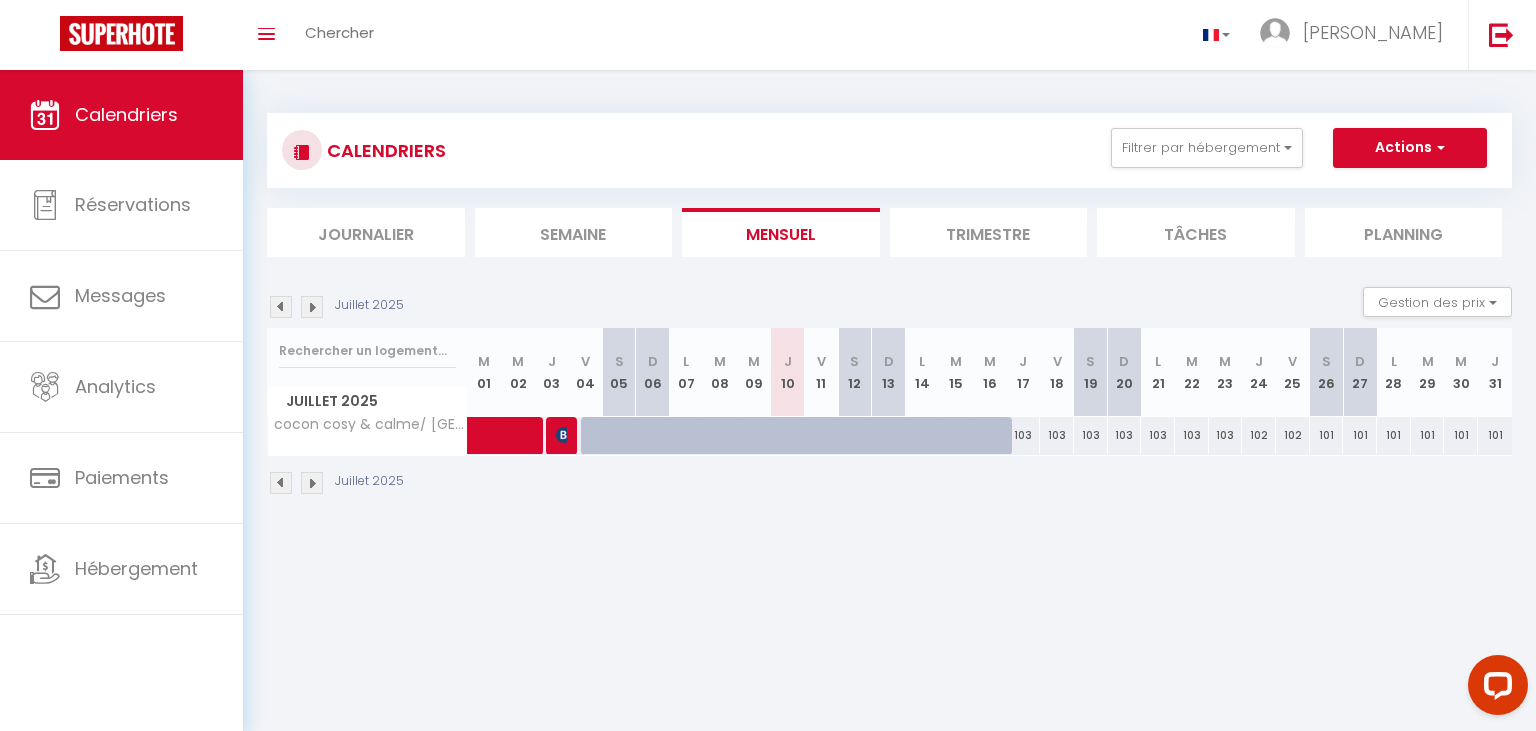 click at bounding box center (312, 307) 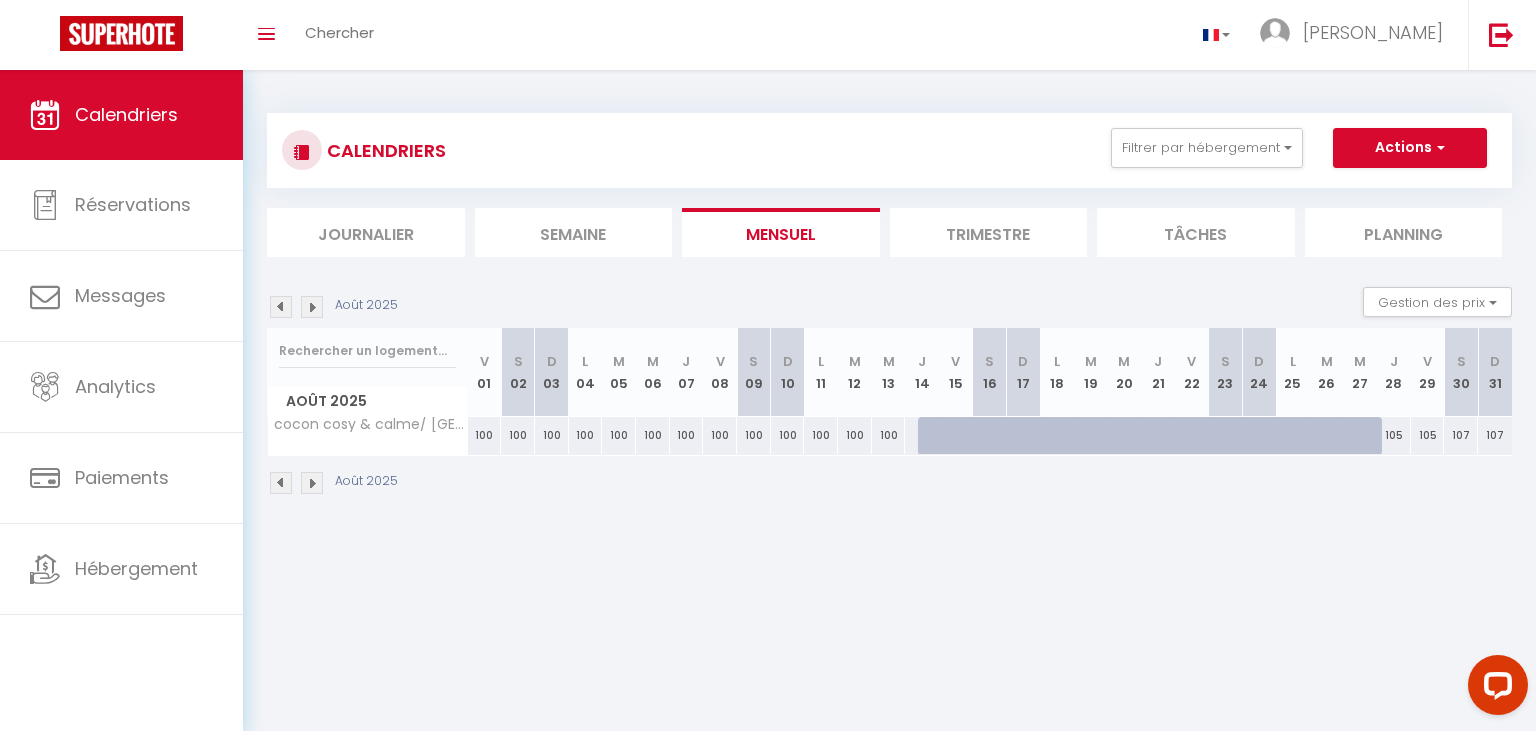 click at bounding box center [281, 307] 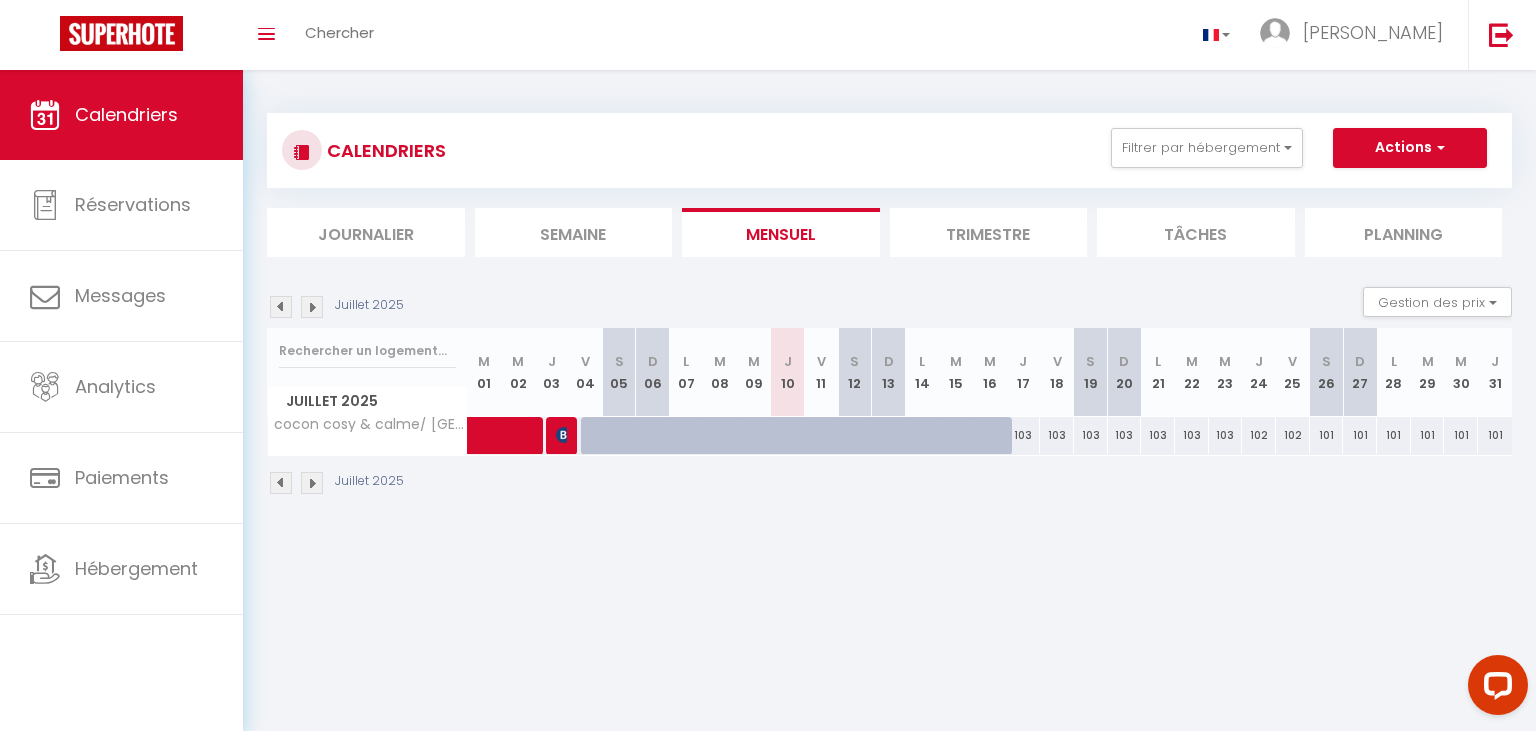 click at bounding box center [312, 307] 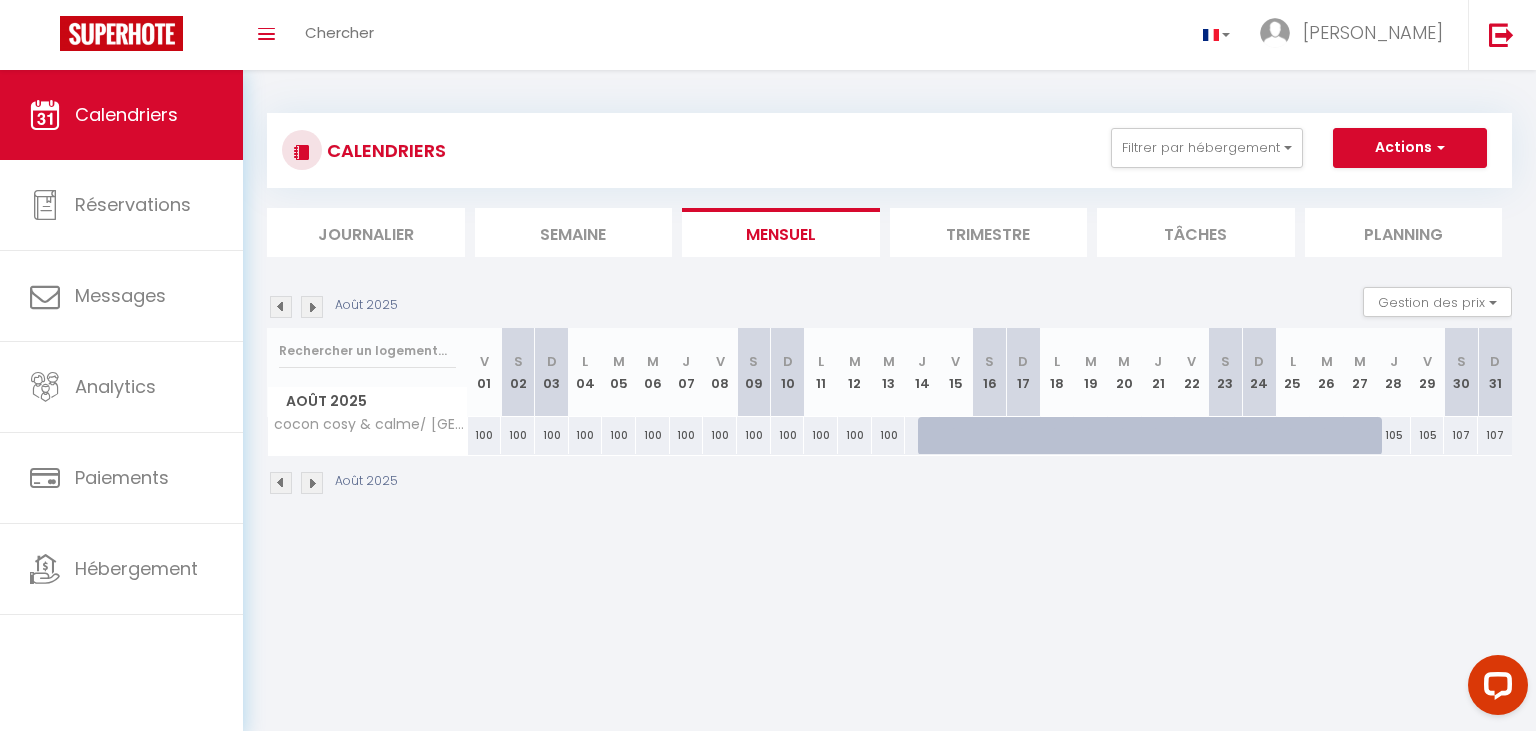 click at bounding box center (312, 307) 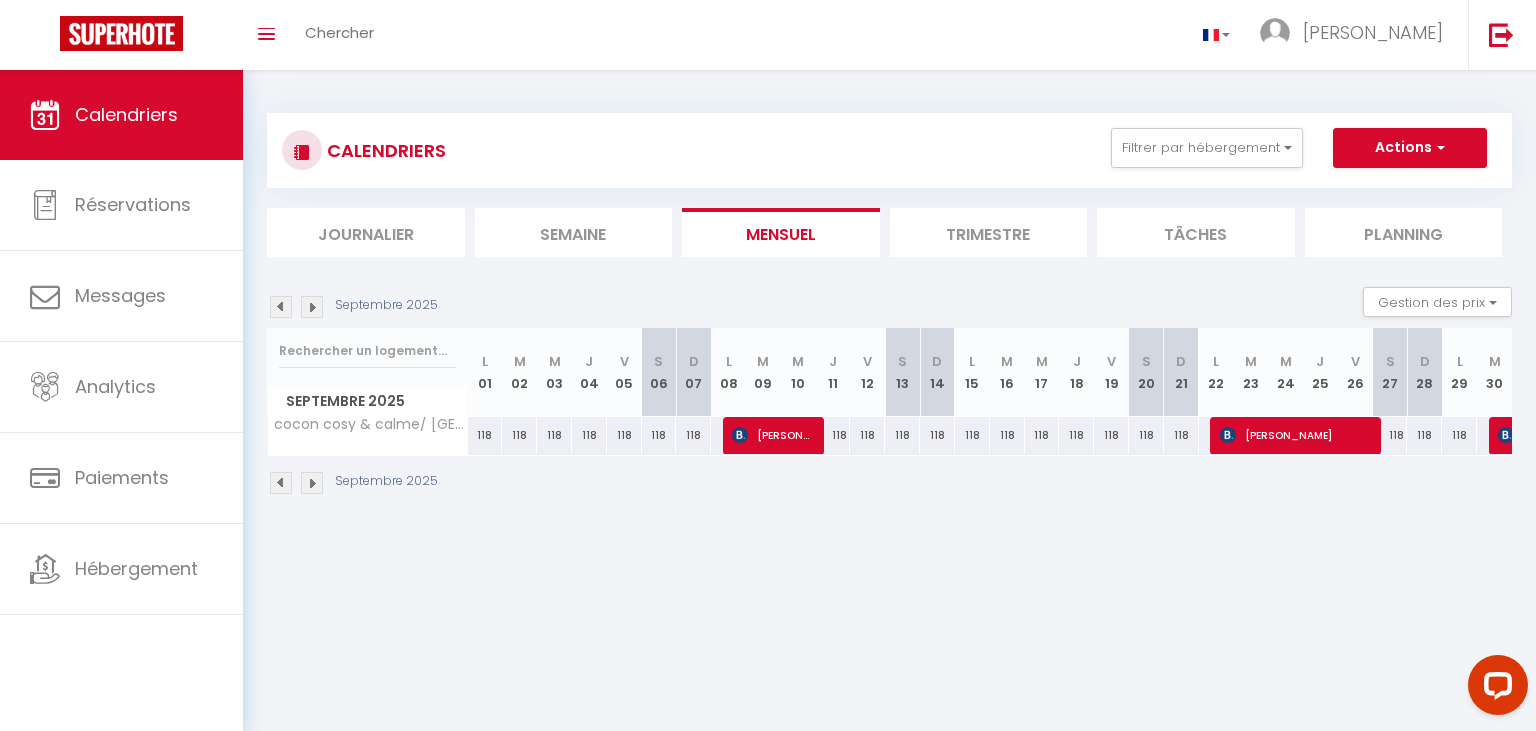 click at bounding box center [312, 307] 